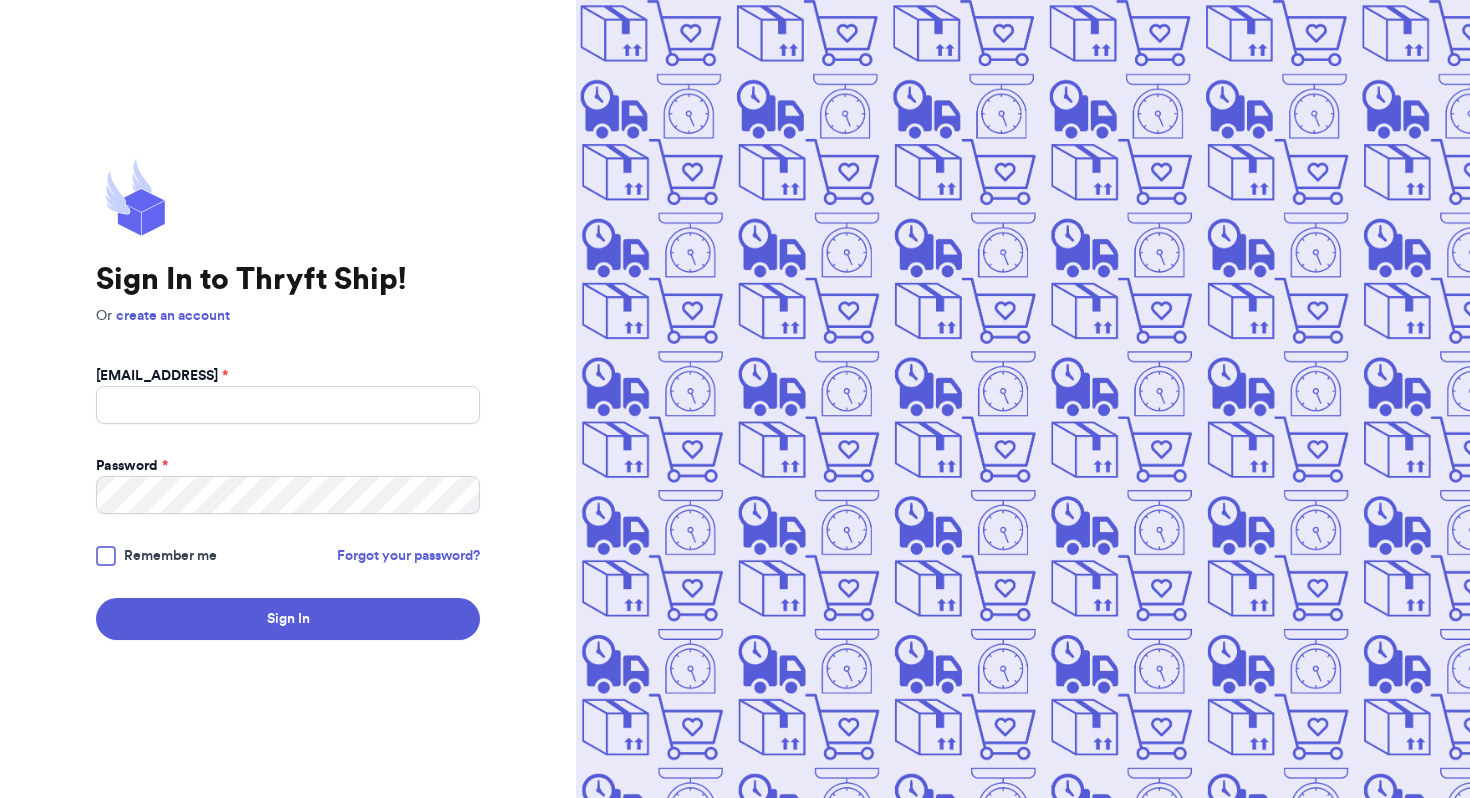 scroll, scrollTop: 0, scrollLeft: 0, axis: both 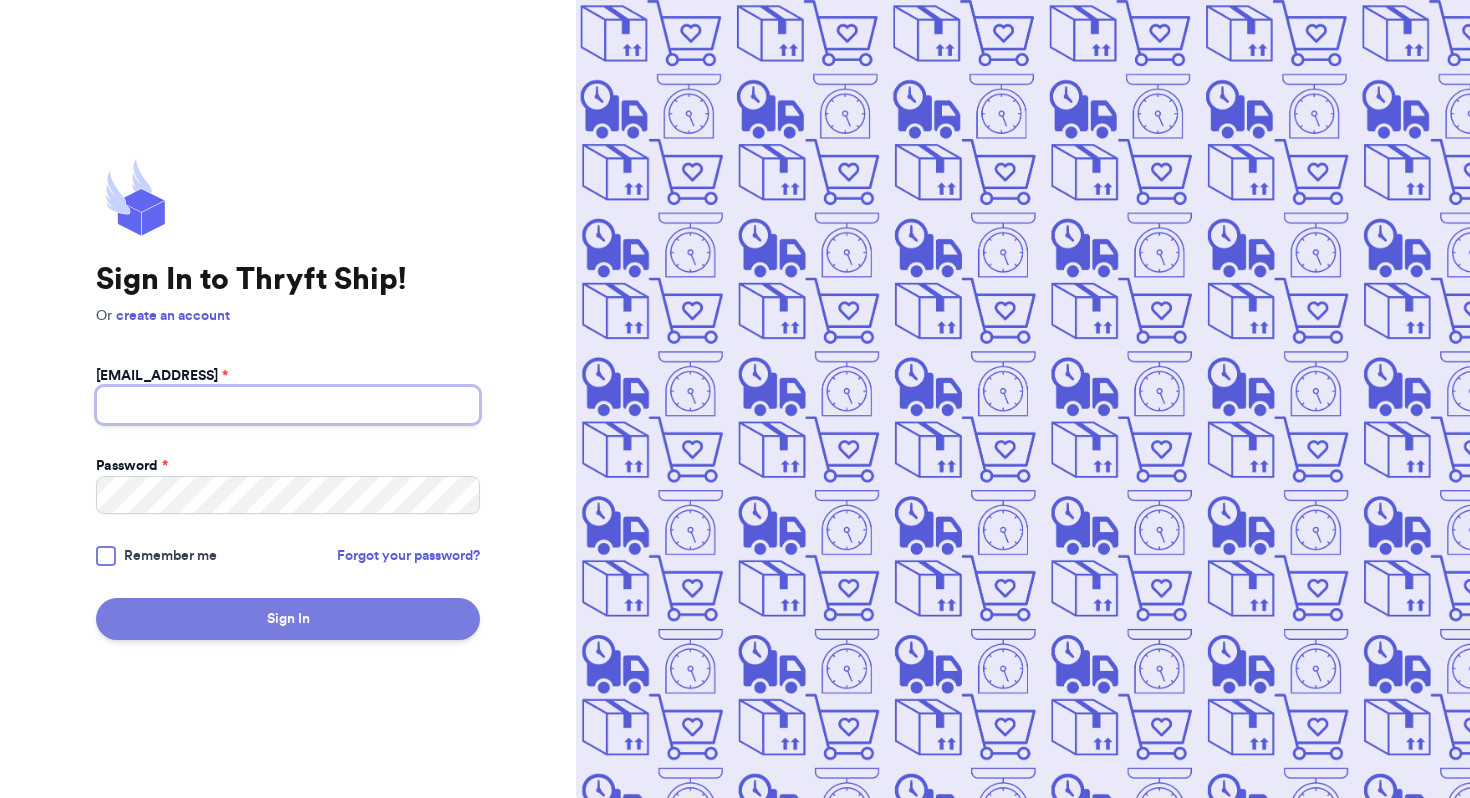 type on "[EMAIL_ADDRESS]" 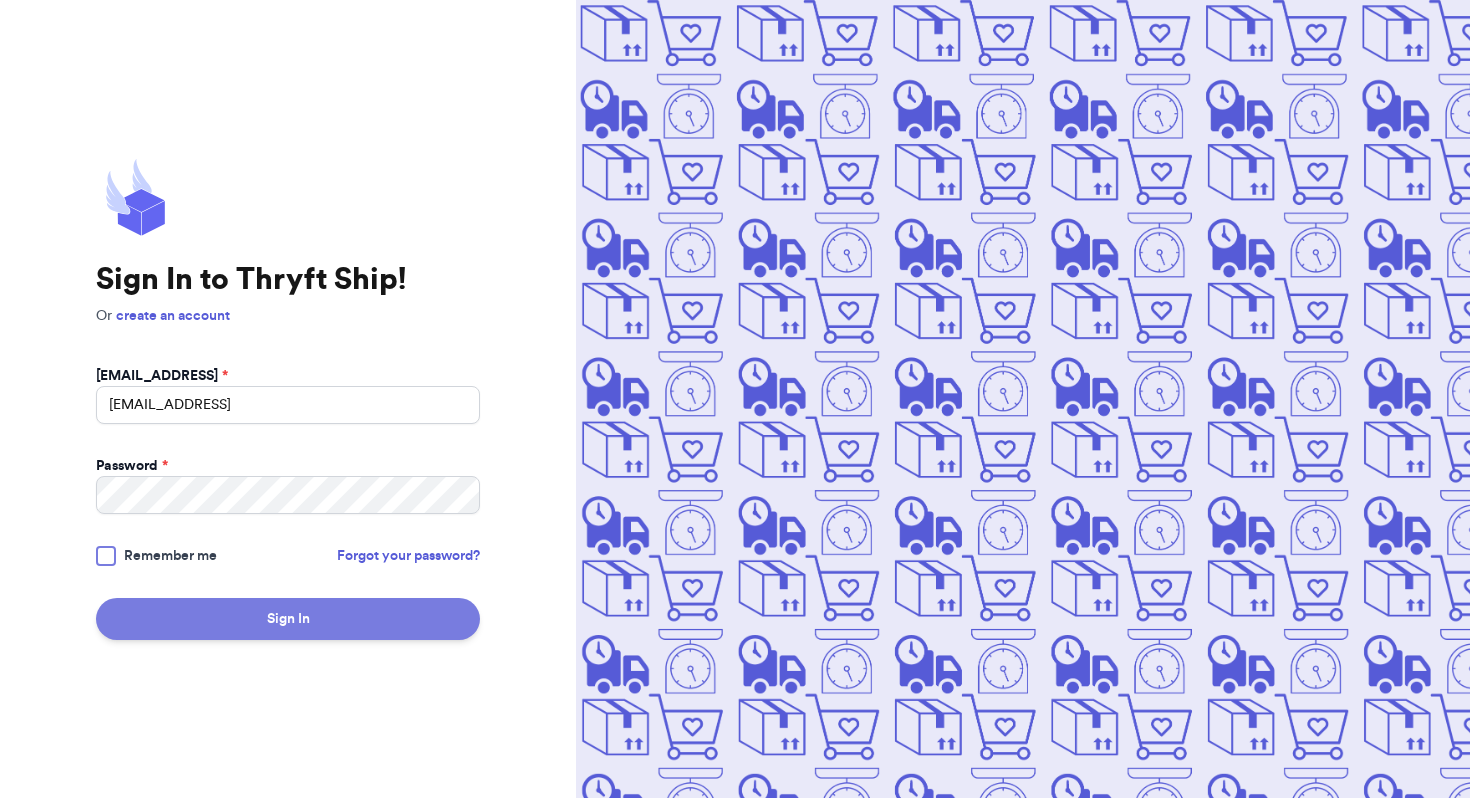 click on "Sign In" at bounding box center (288, 619) 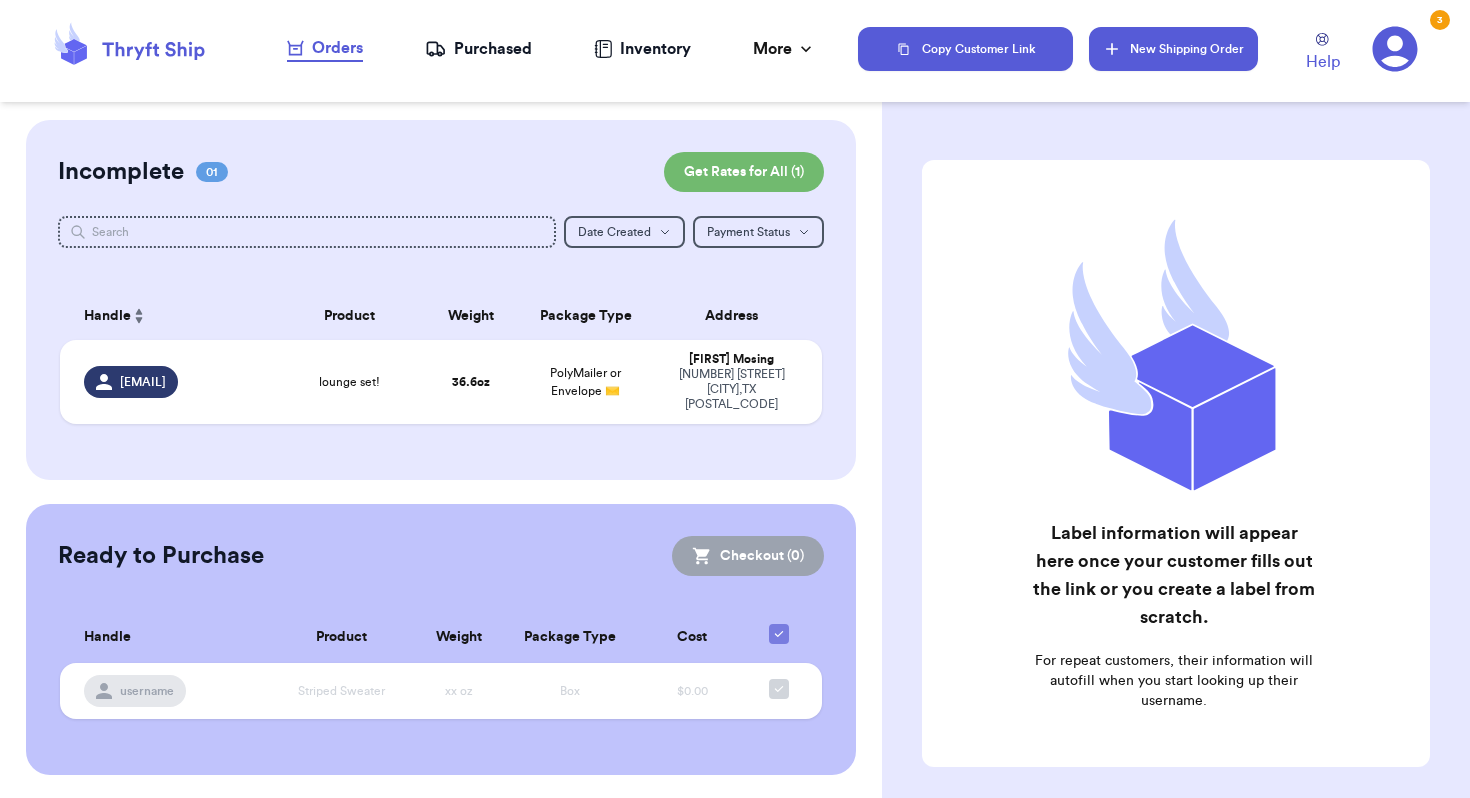 click on "New Shipping Order" at bounding box center (1173, 49) 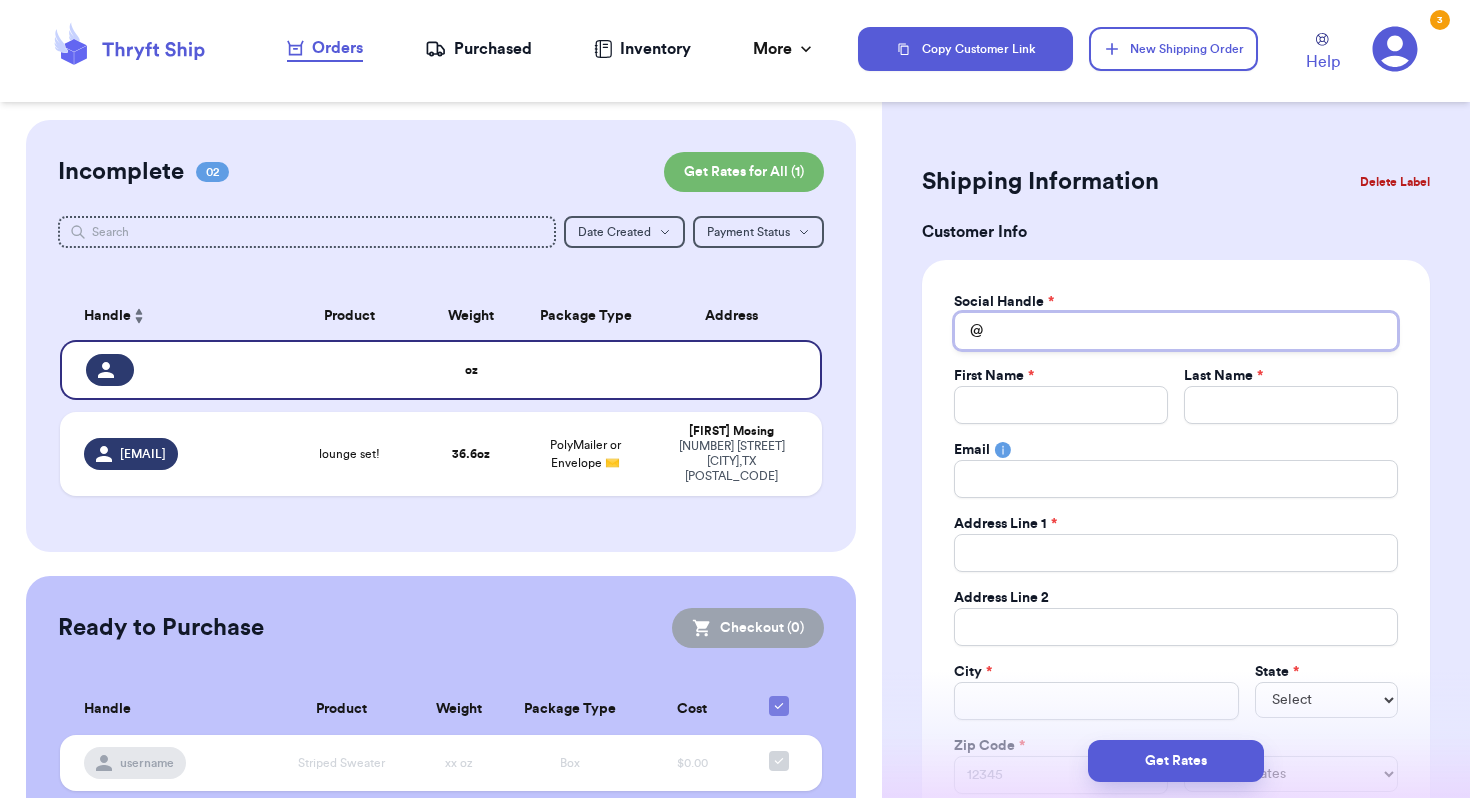 click on "Total Amount Paid" at bounding box center [1176, 331] 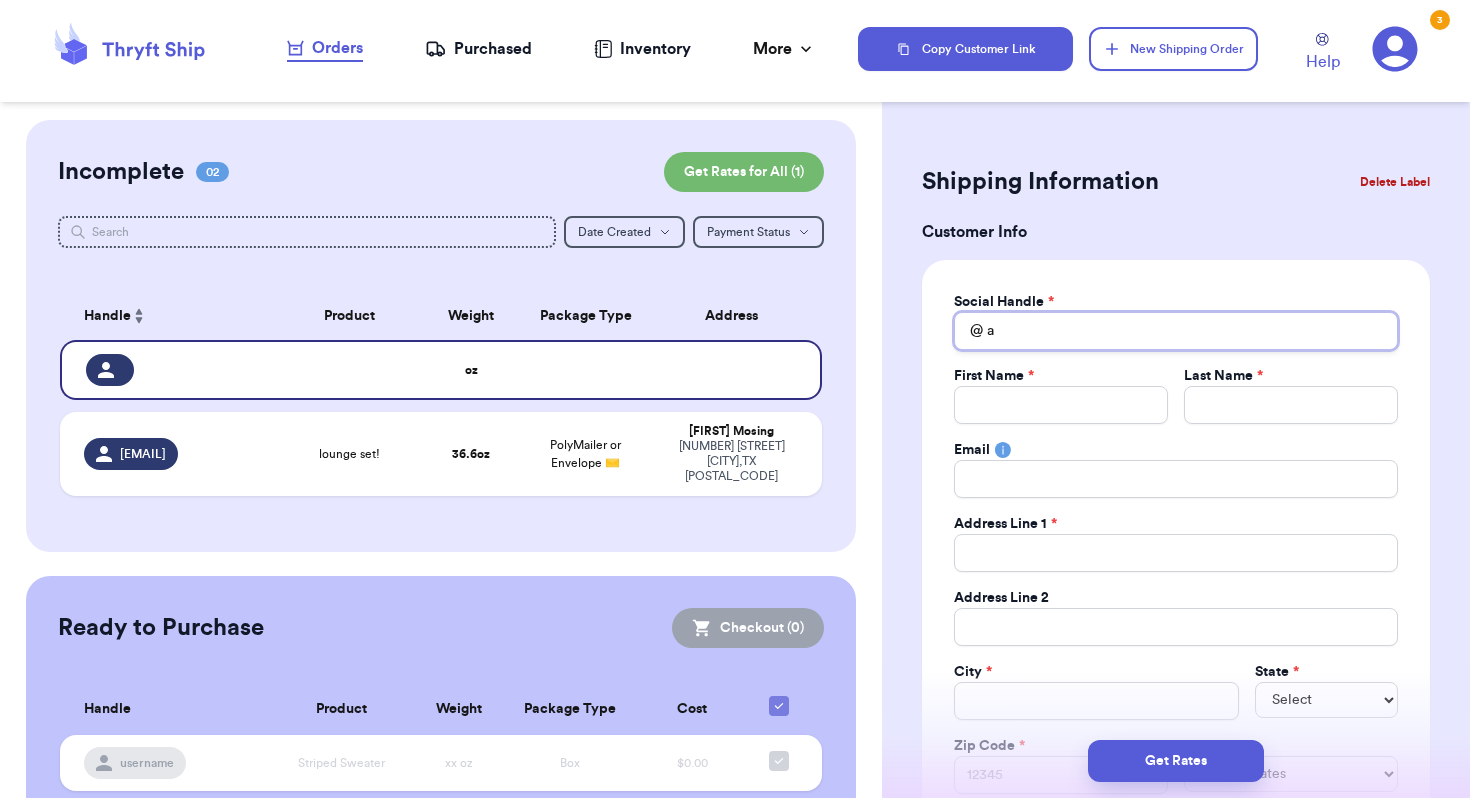 type 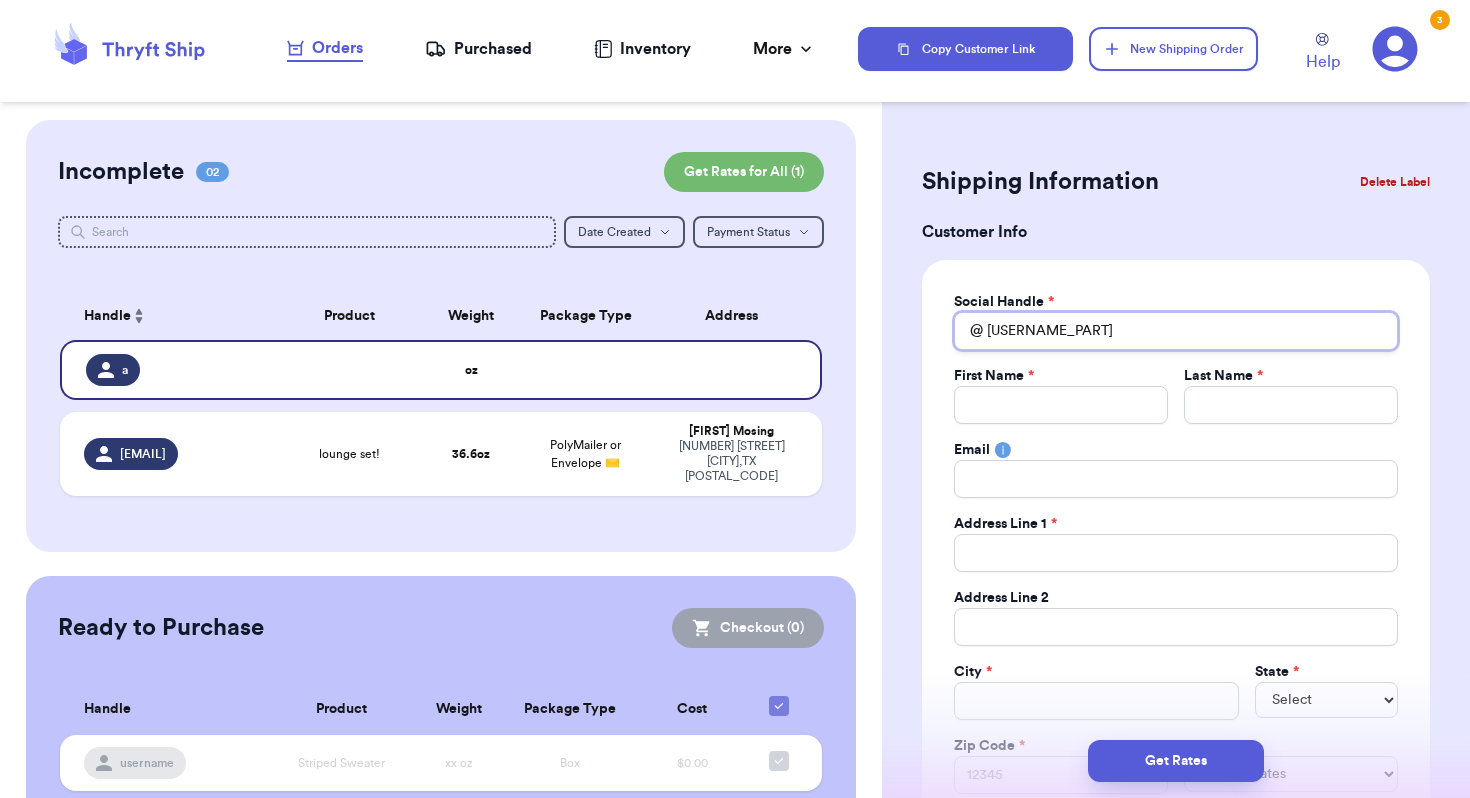 type 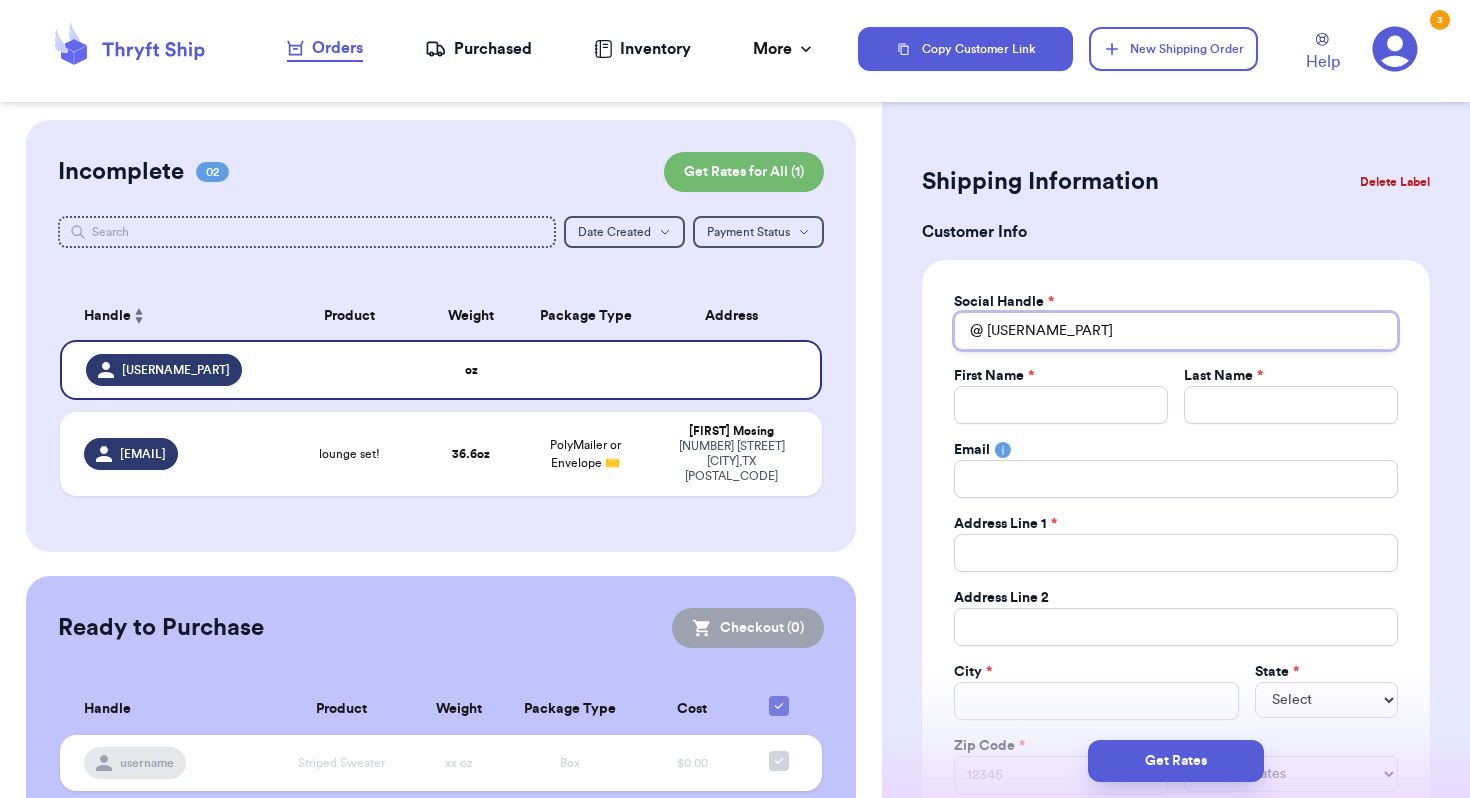 type 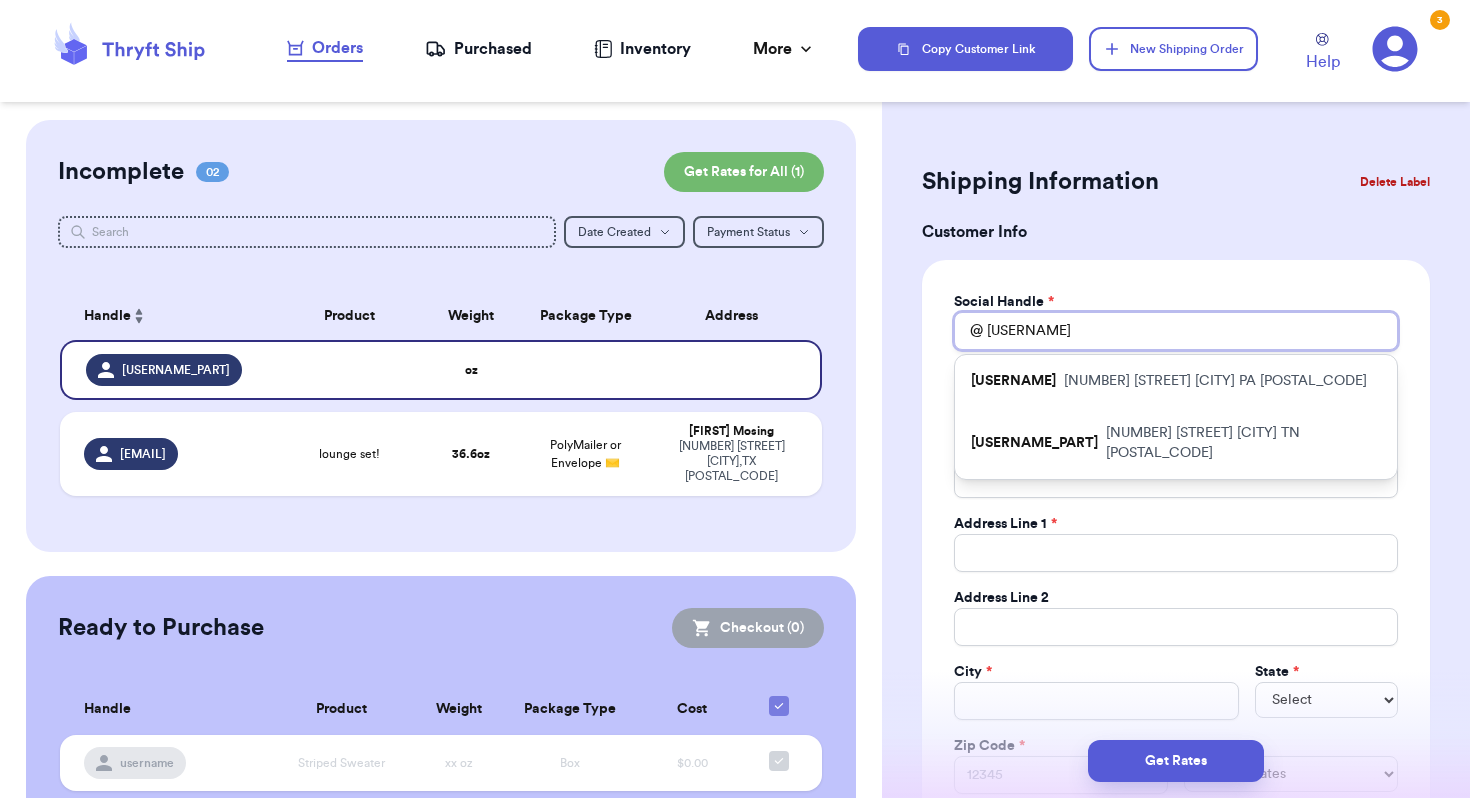 type 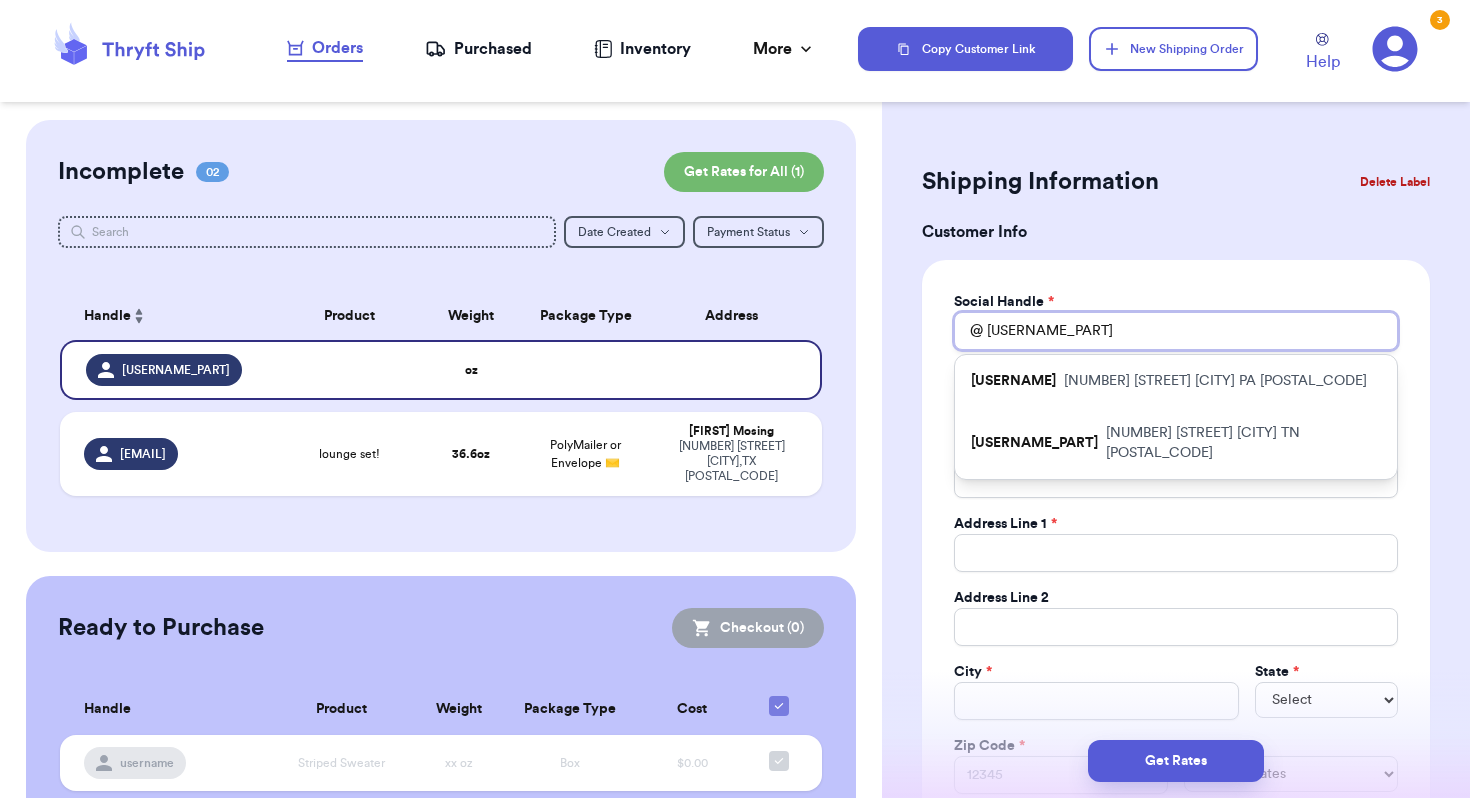 type 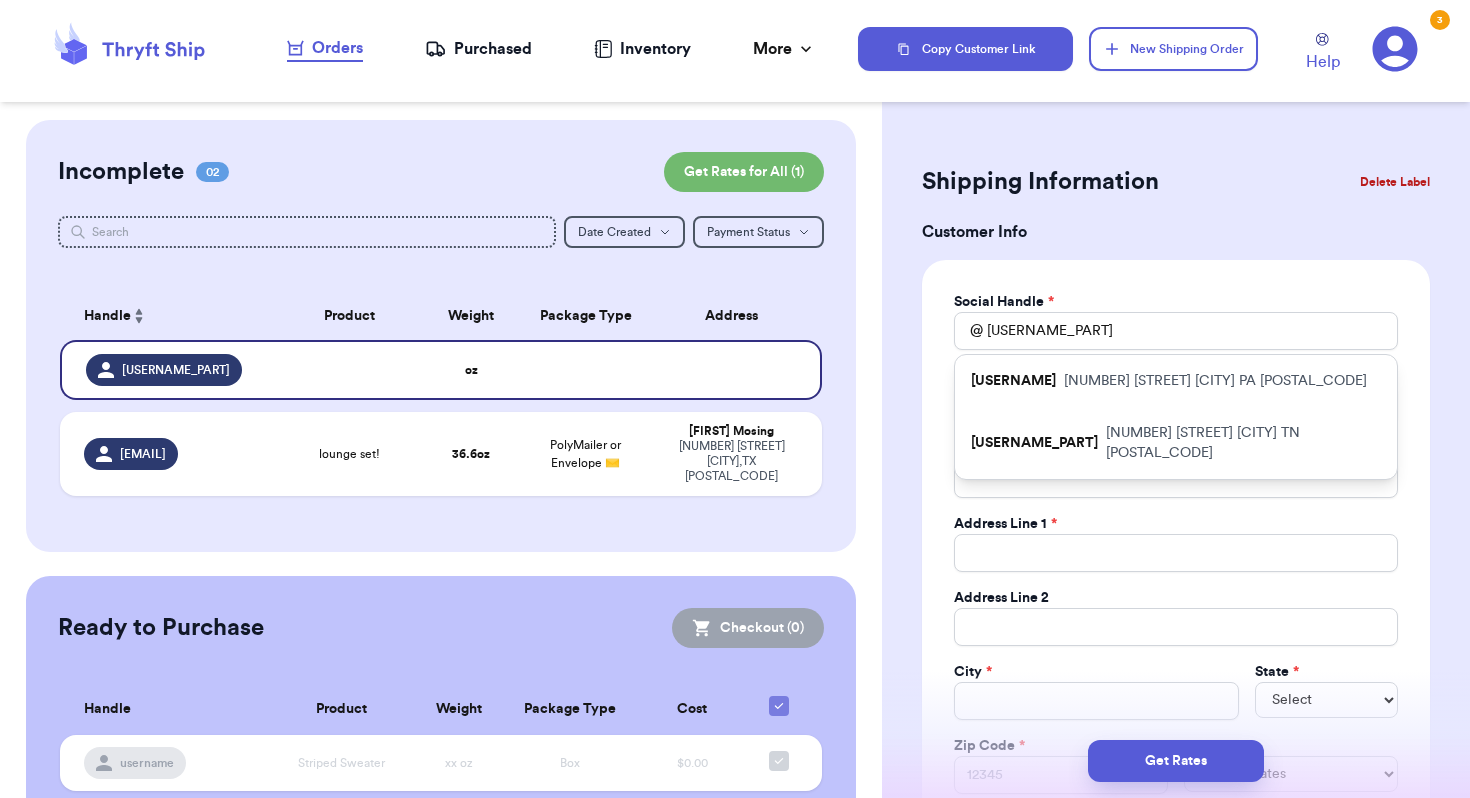 click on "Social Handle *" at bounding box center [1176, 302] 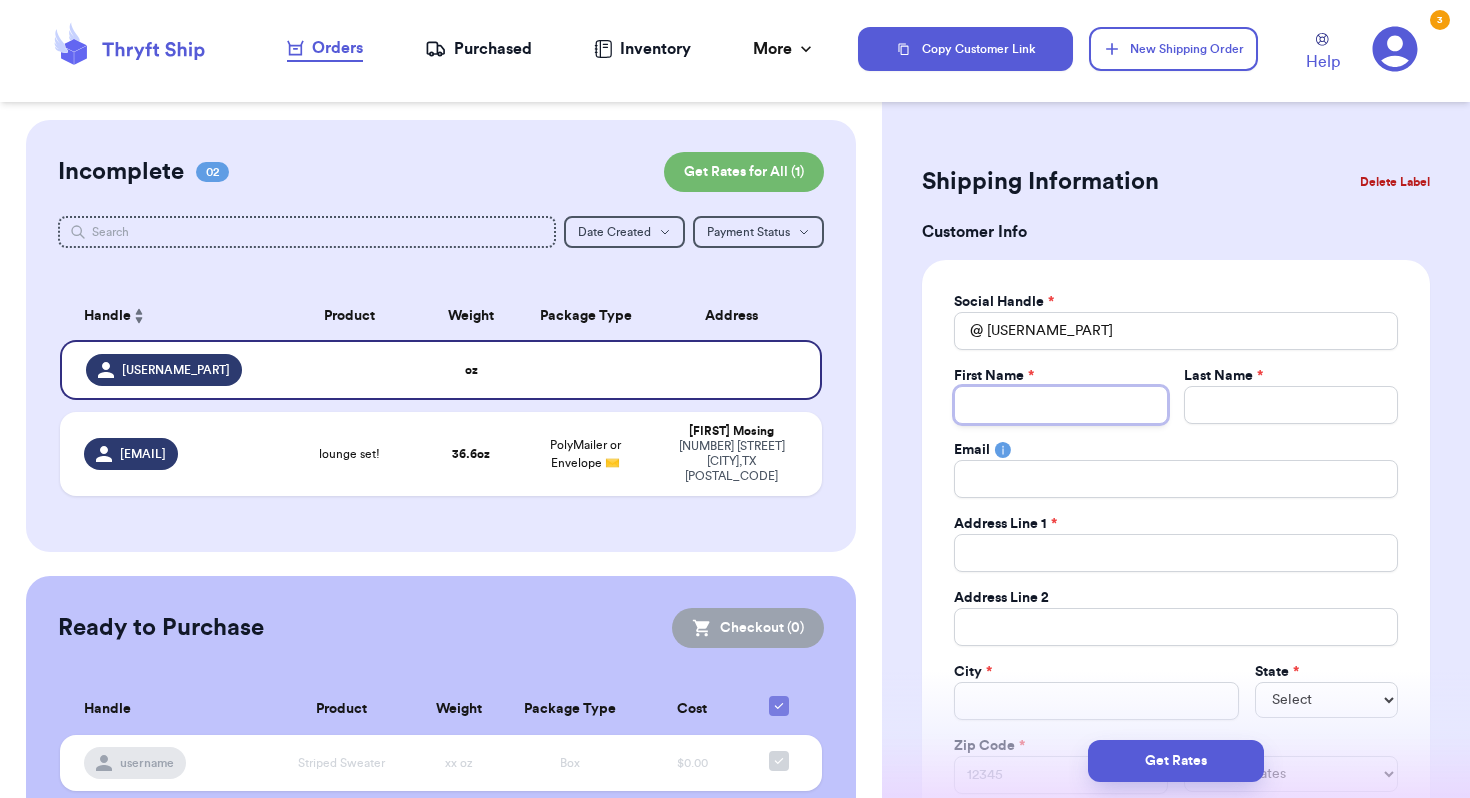 click on "Total Amount Paid" at bounding box center (1061, 405) 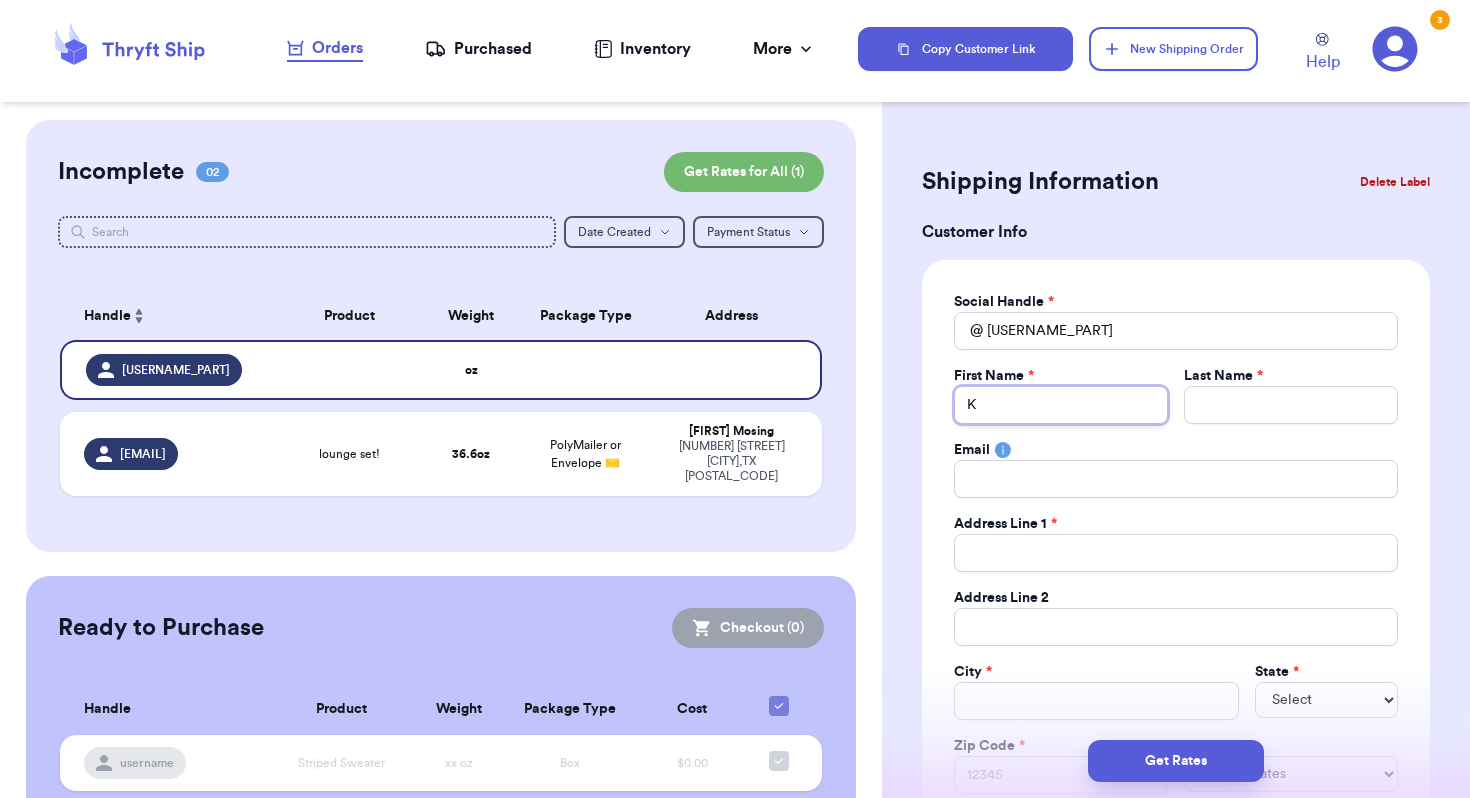 type on "[FIRST_INITIAL]" 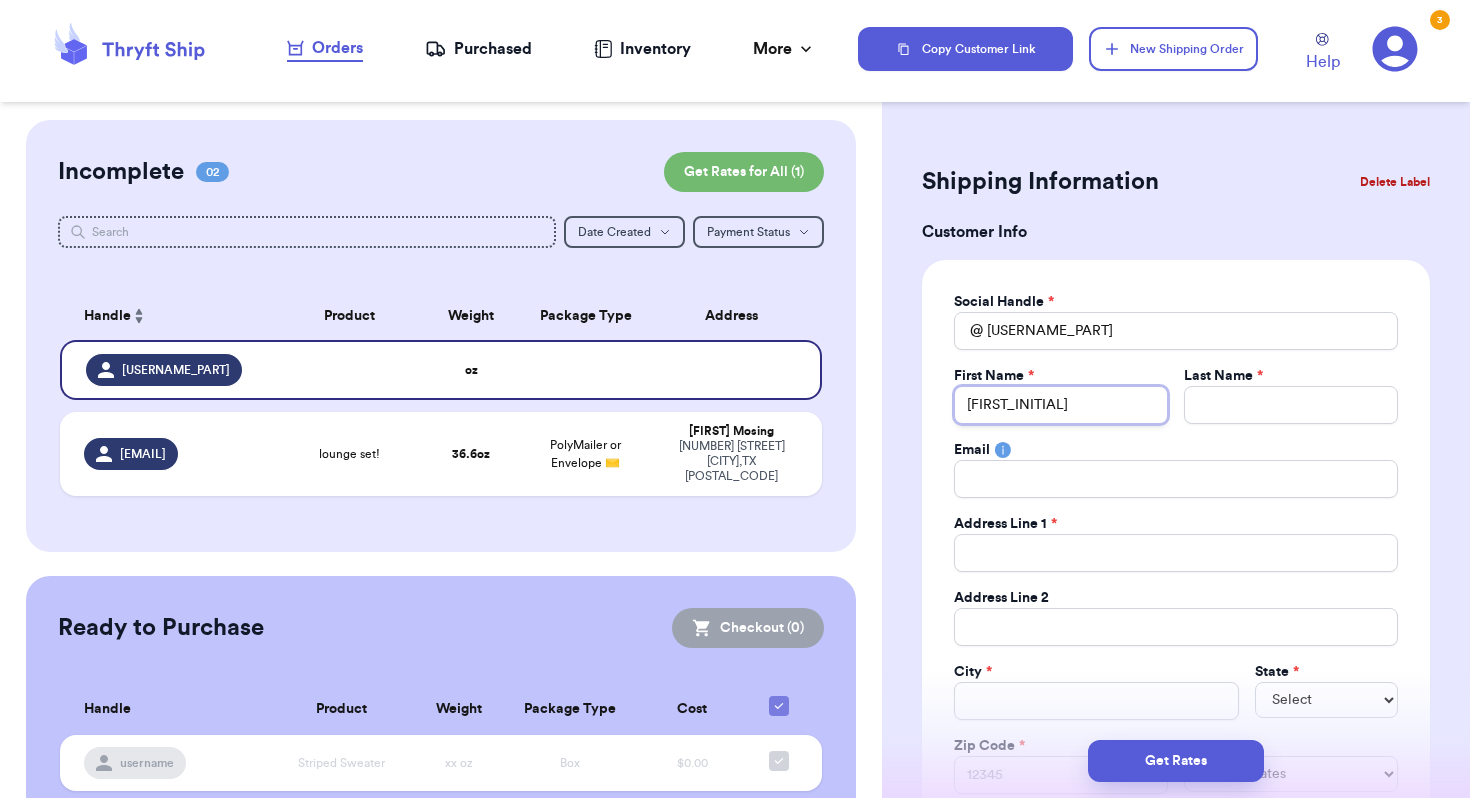type on "[FIRST_INITIAL]" 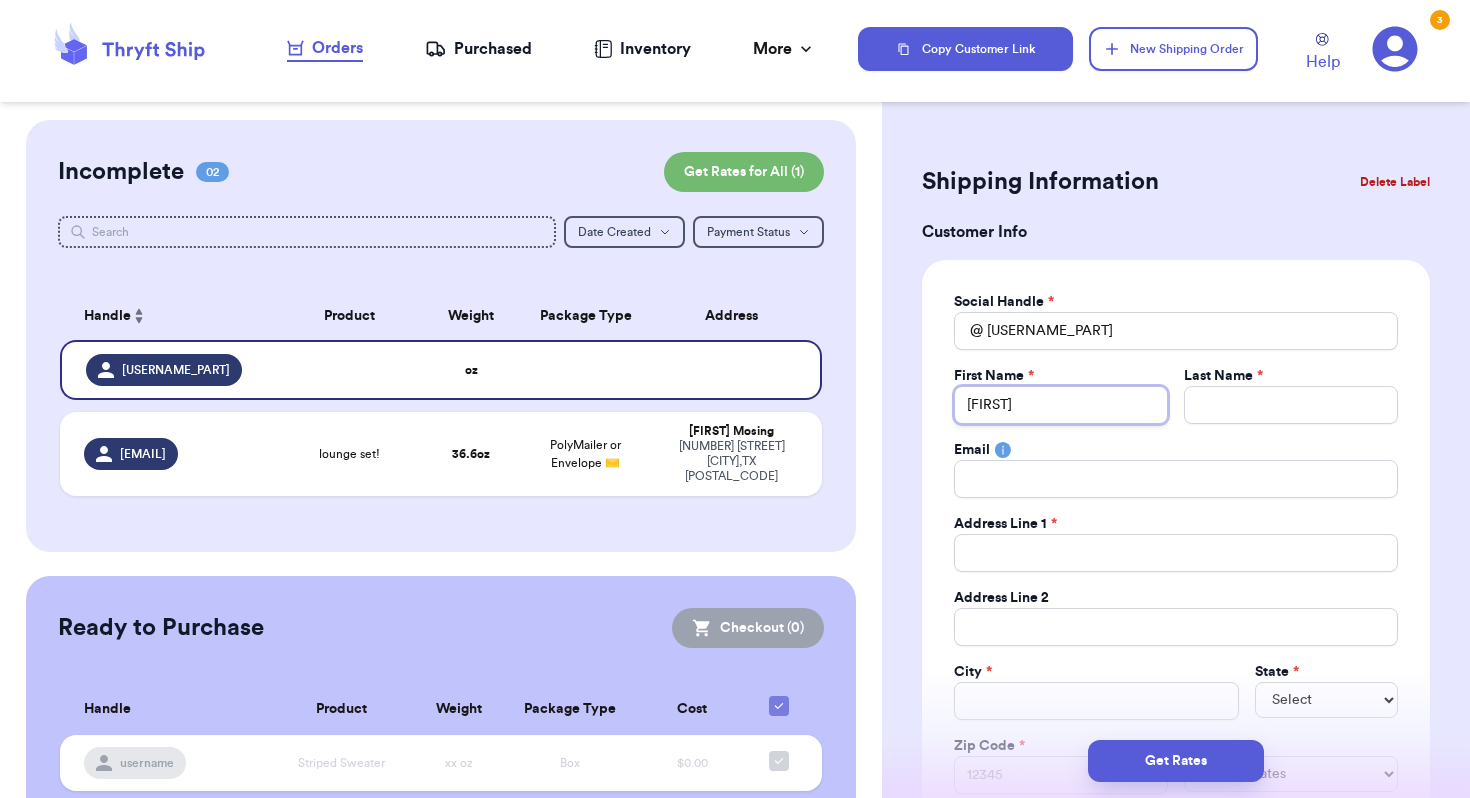 type on "[FIRST]" 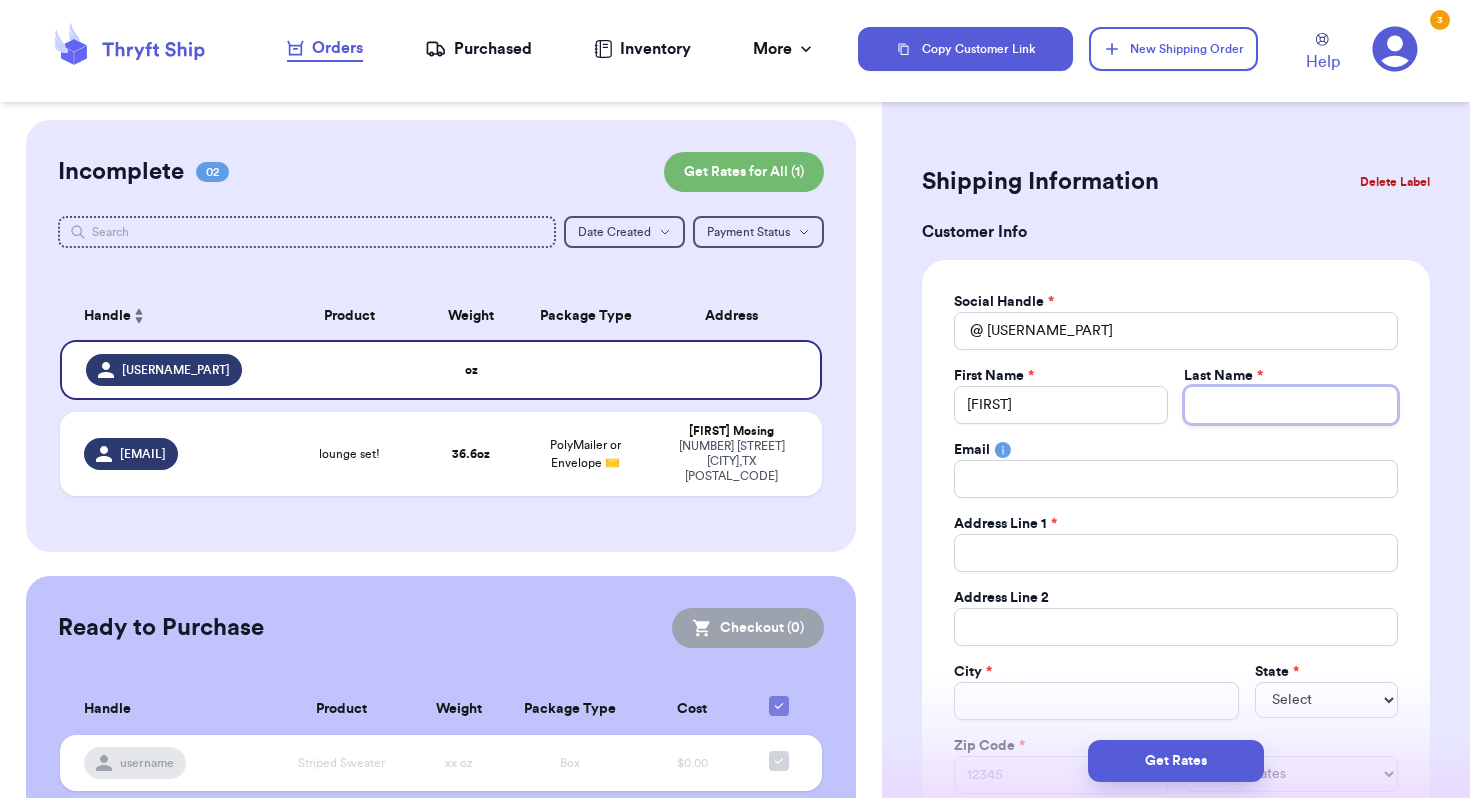 type 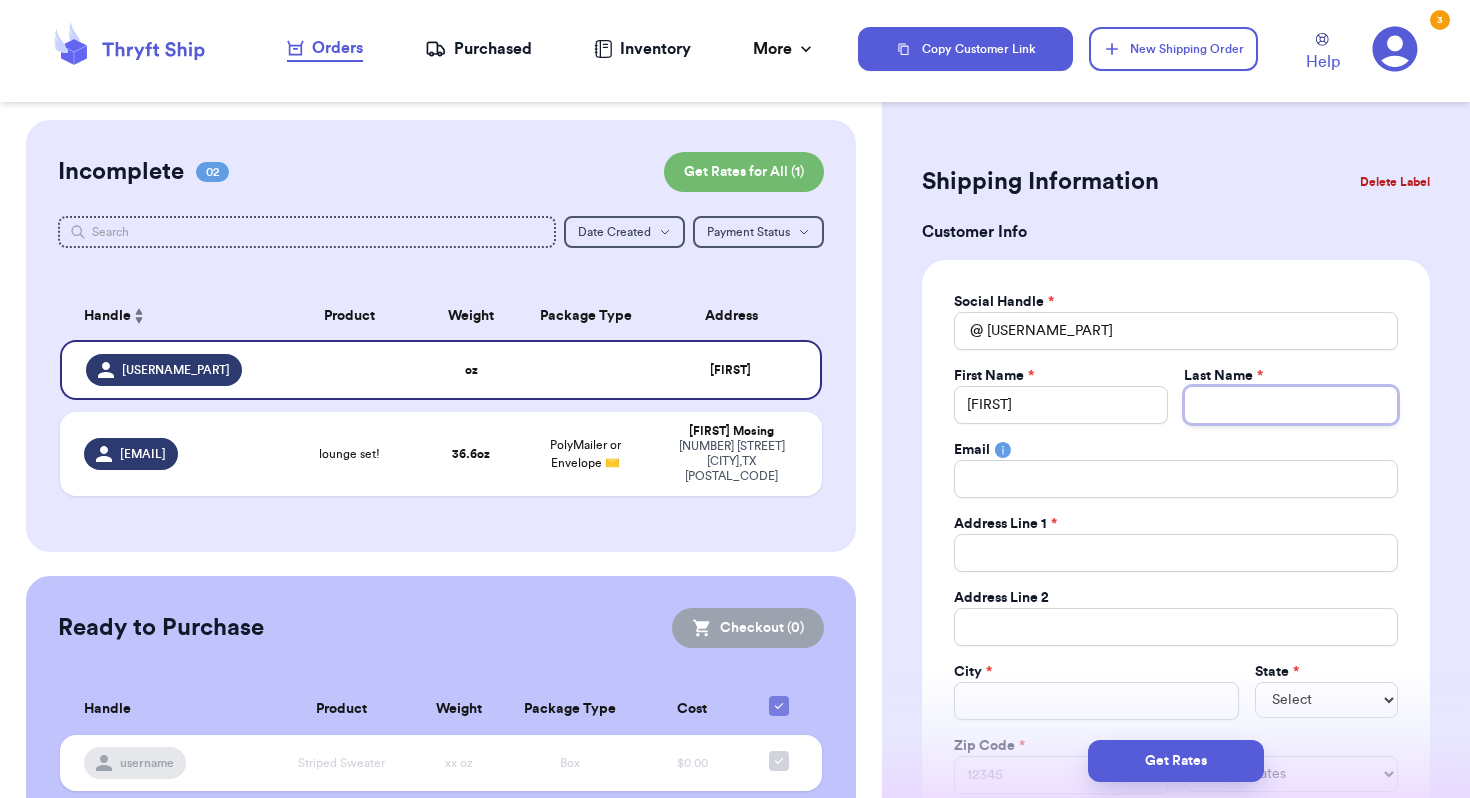 type on "V" 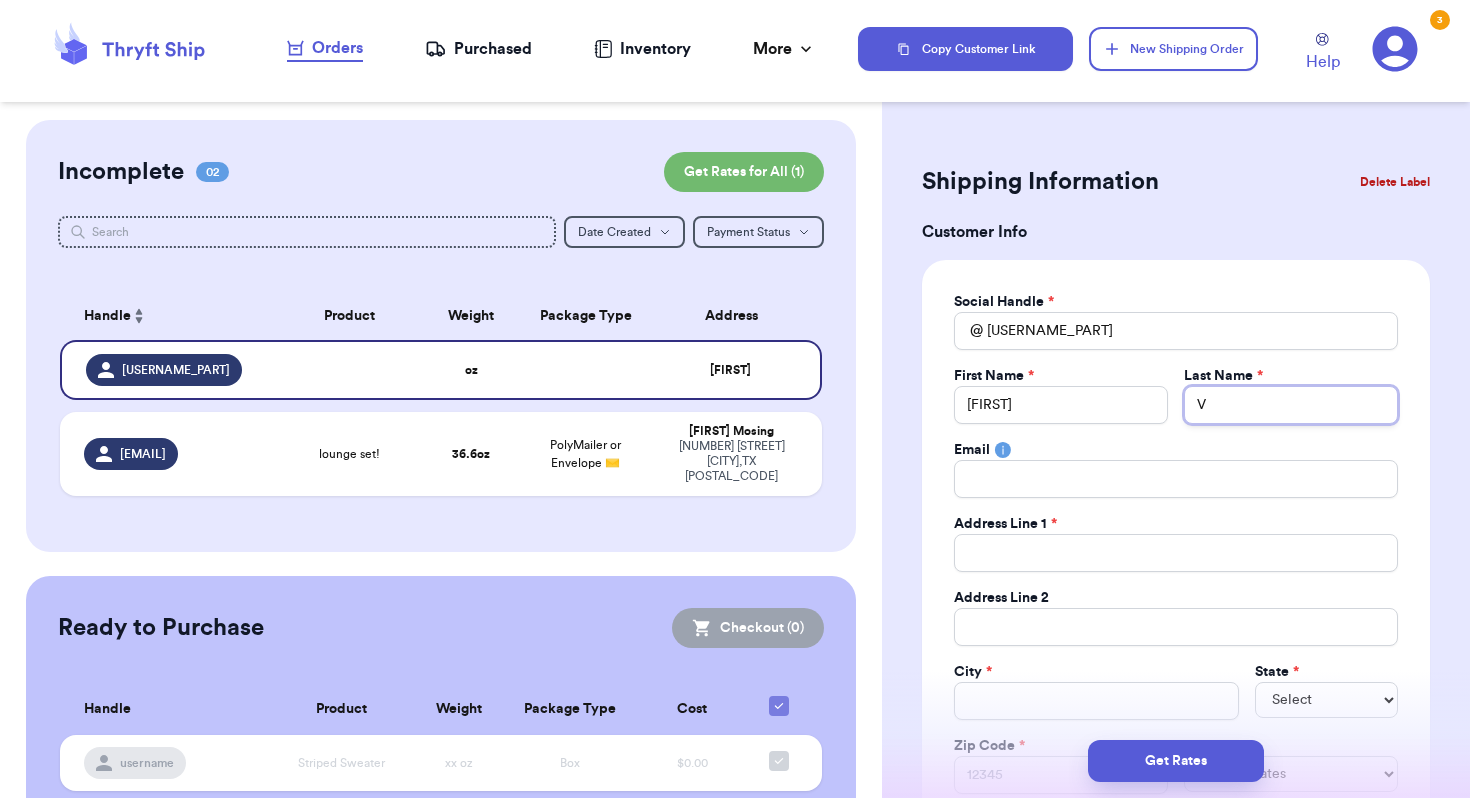 type on "[LAST_INITIAL]" 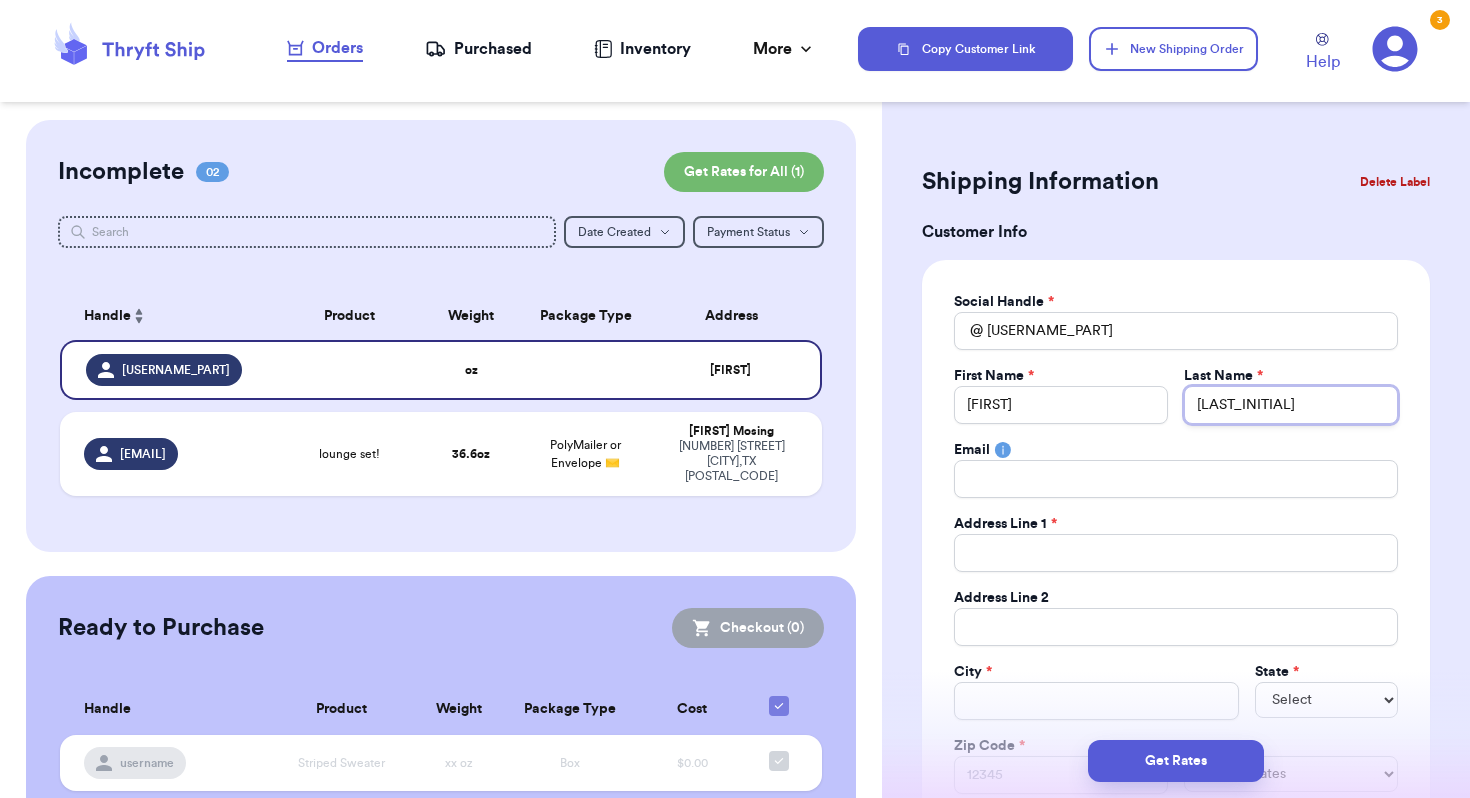 type on "[LAST_INITIAL]" 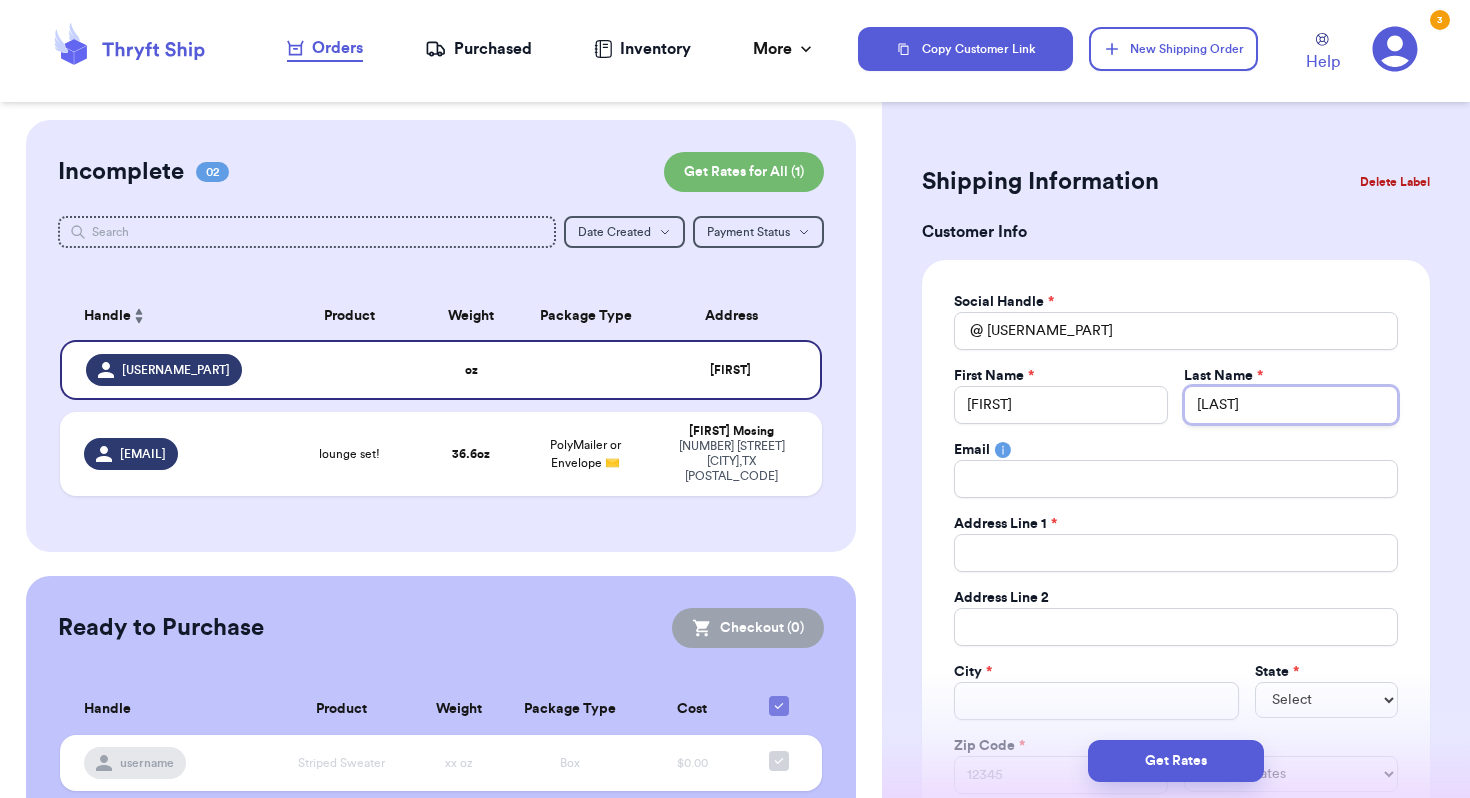 type on "[LAST]" 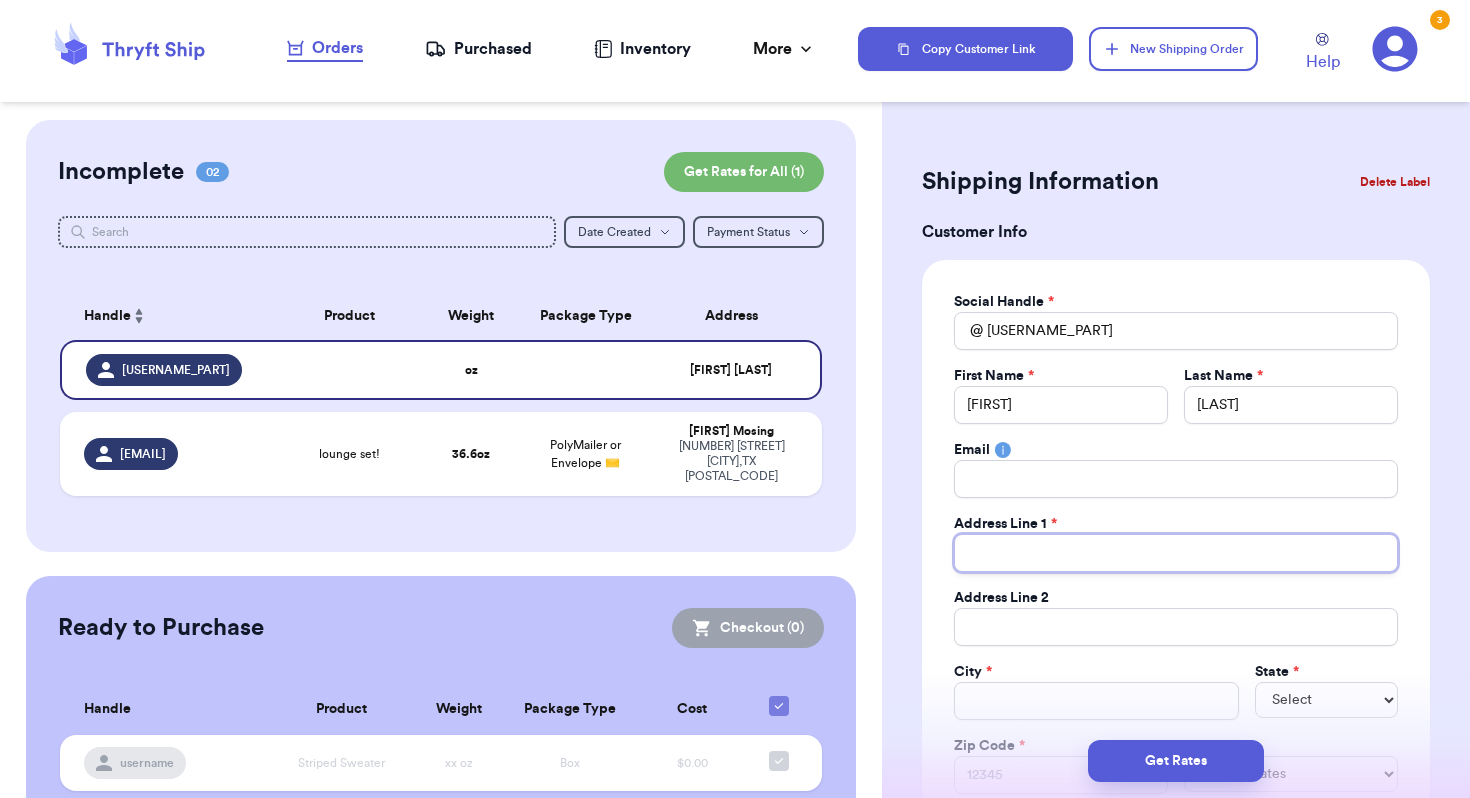 type 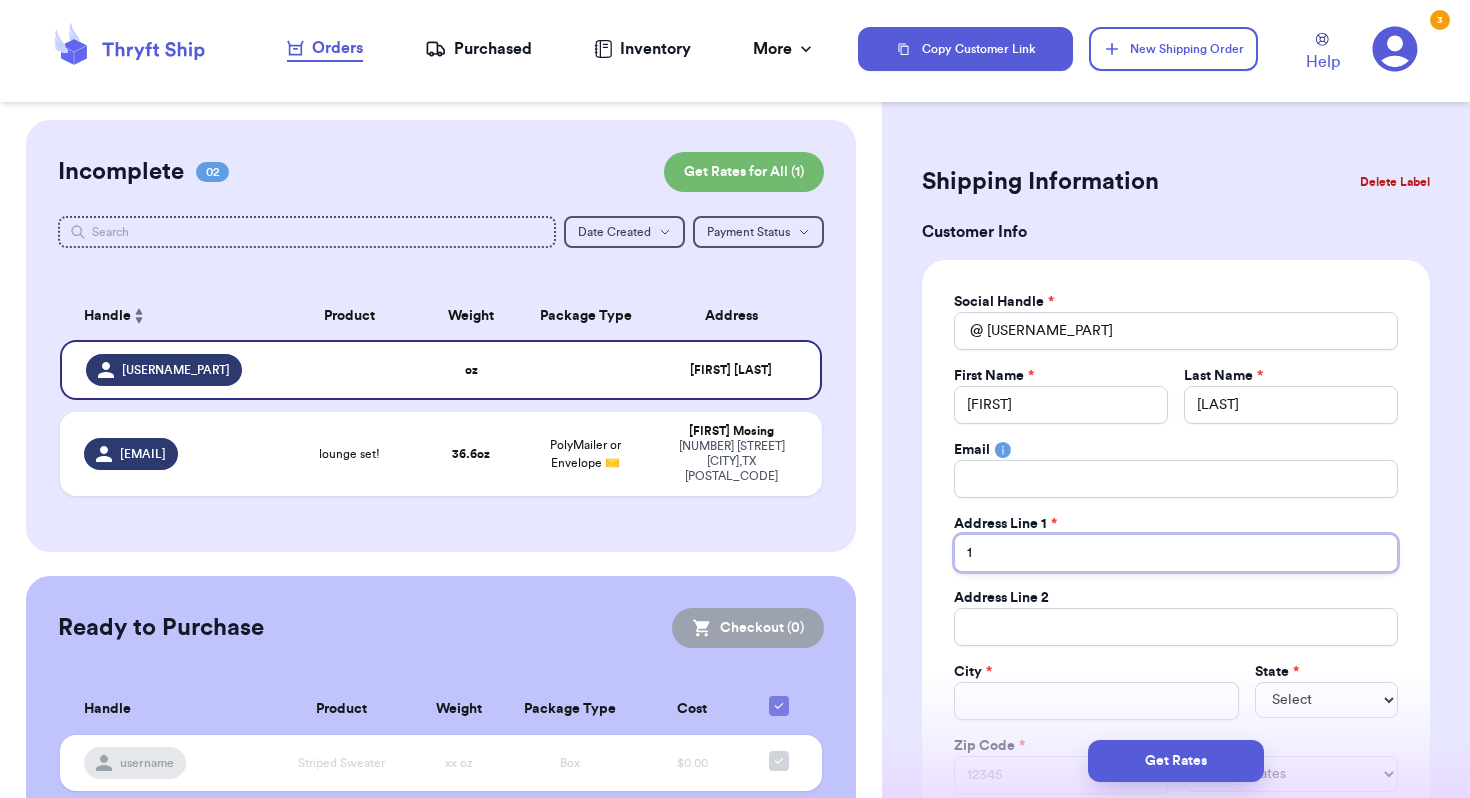 type on "12" 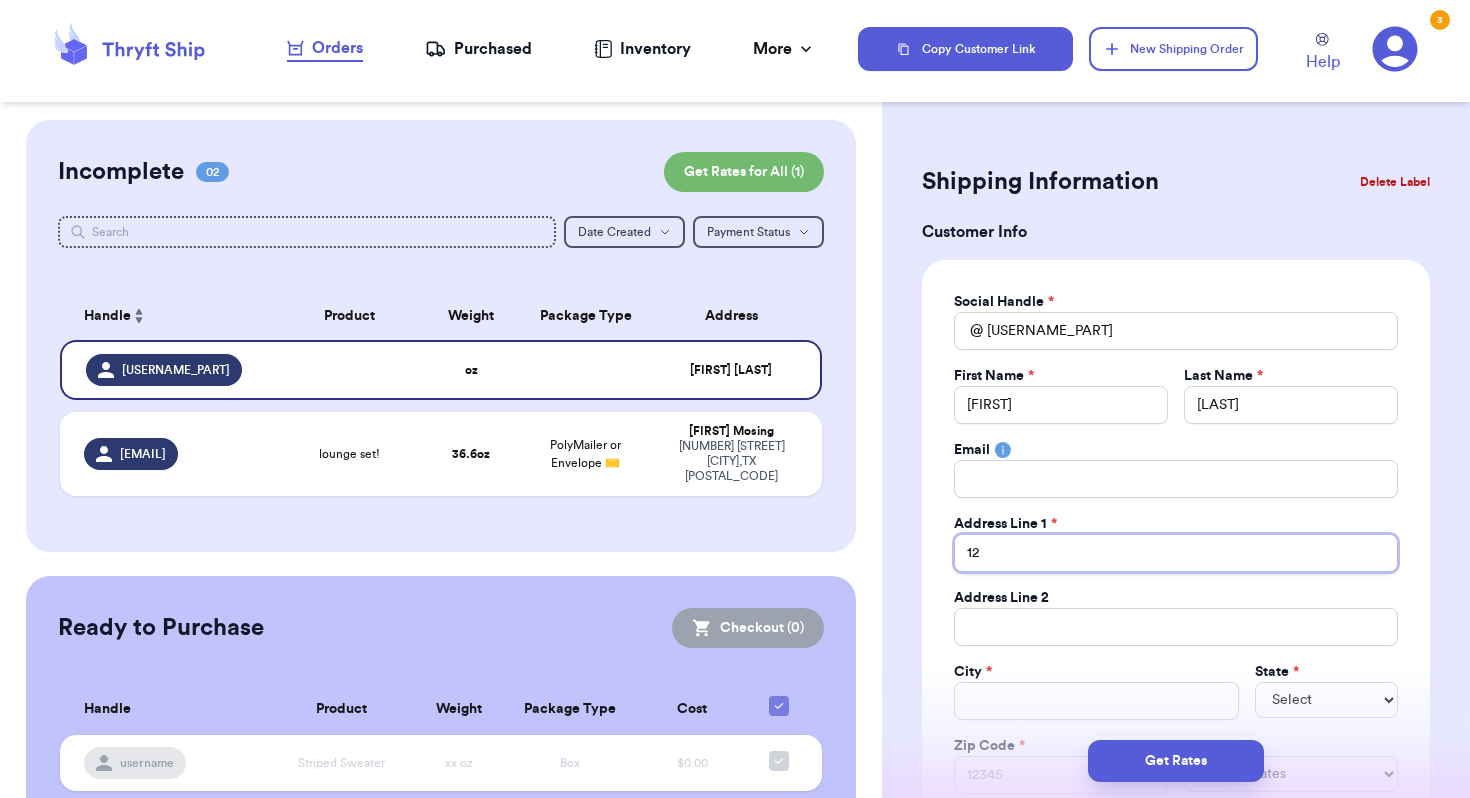 type on "[NUMBER]" 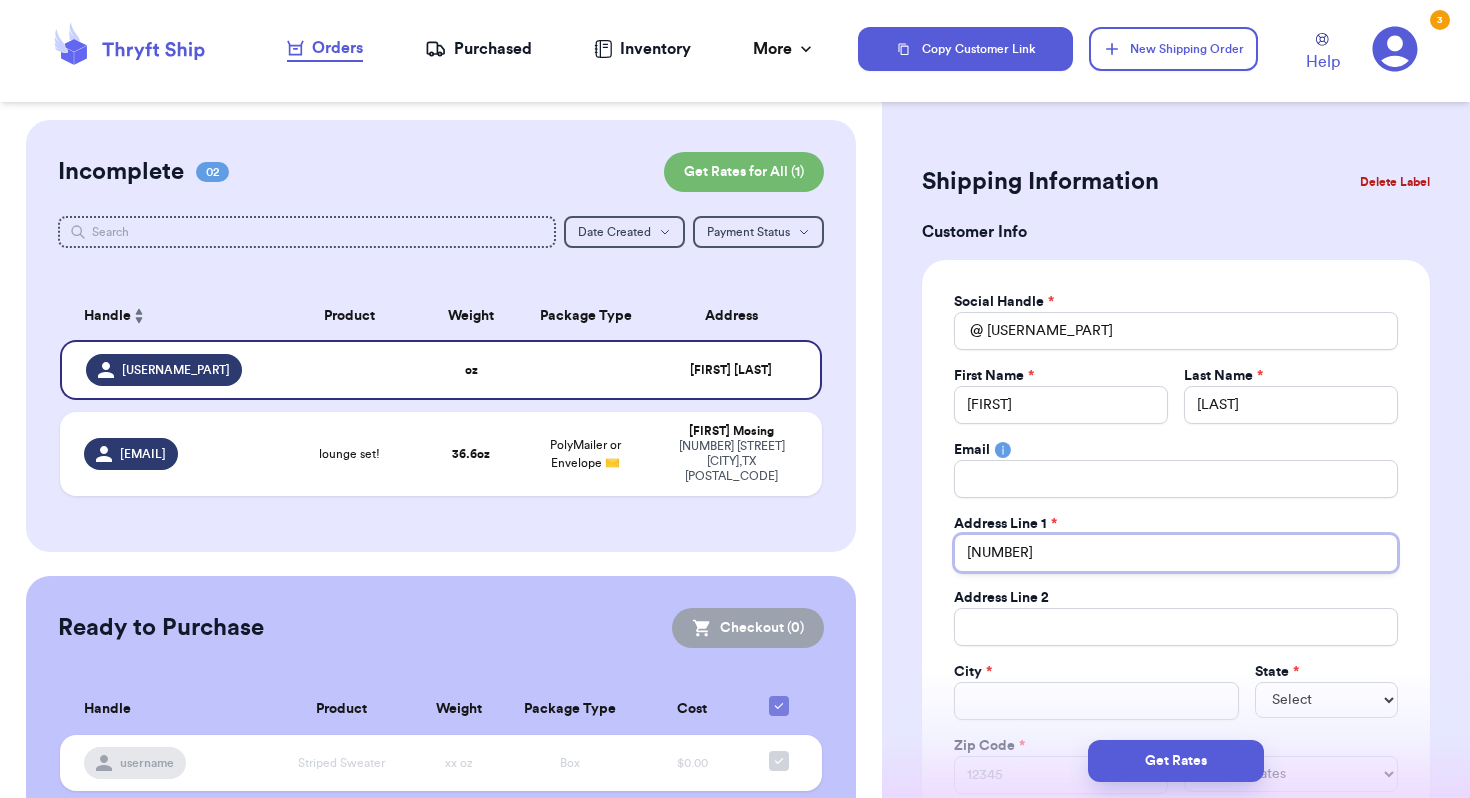 type on "[NUMBER]" 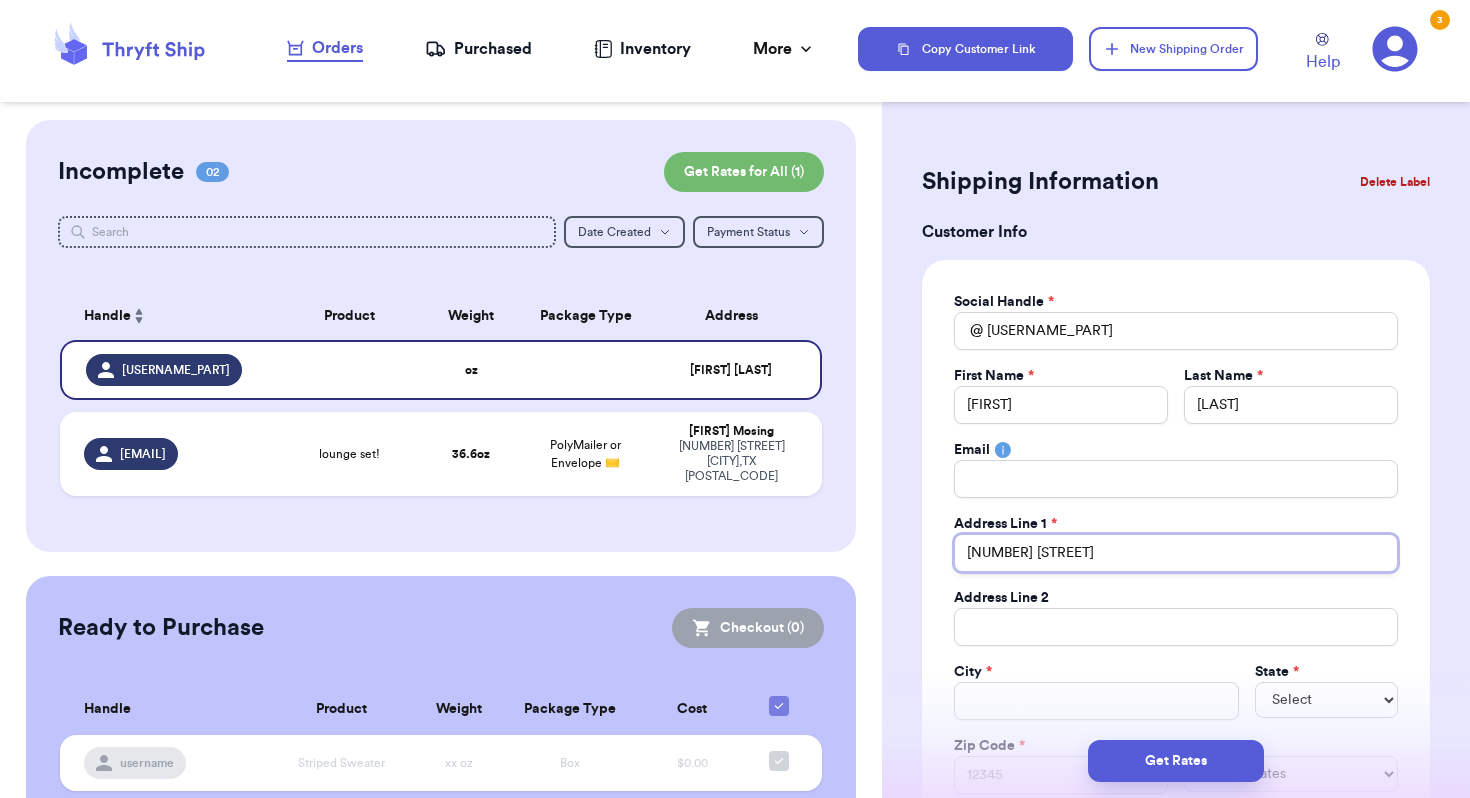 type on "[NUMBER] [STREET]" 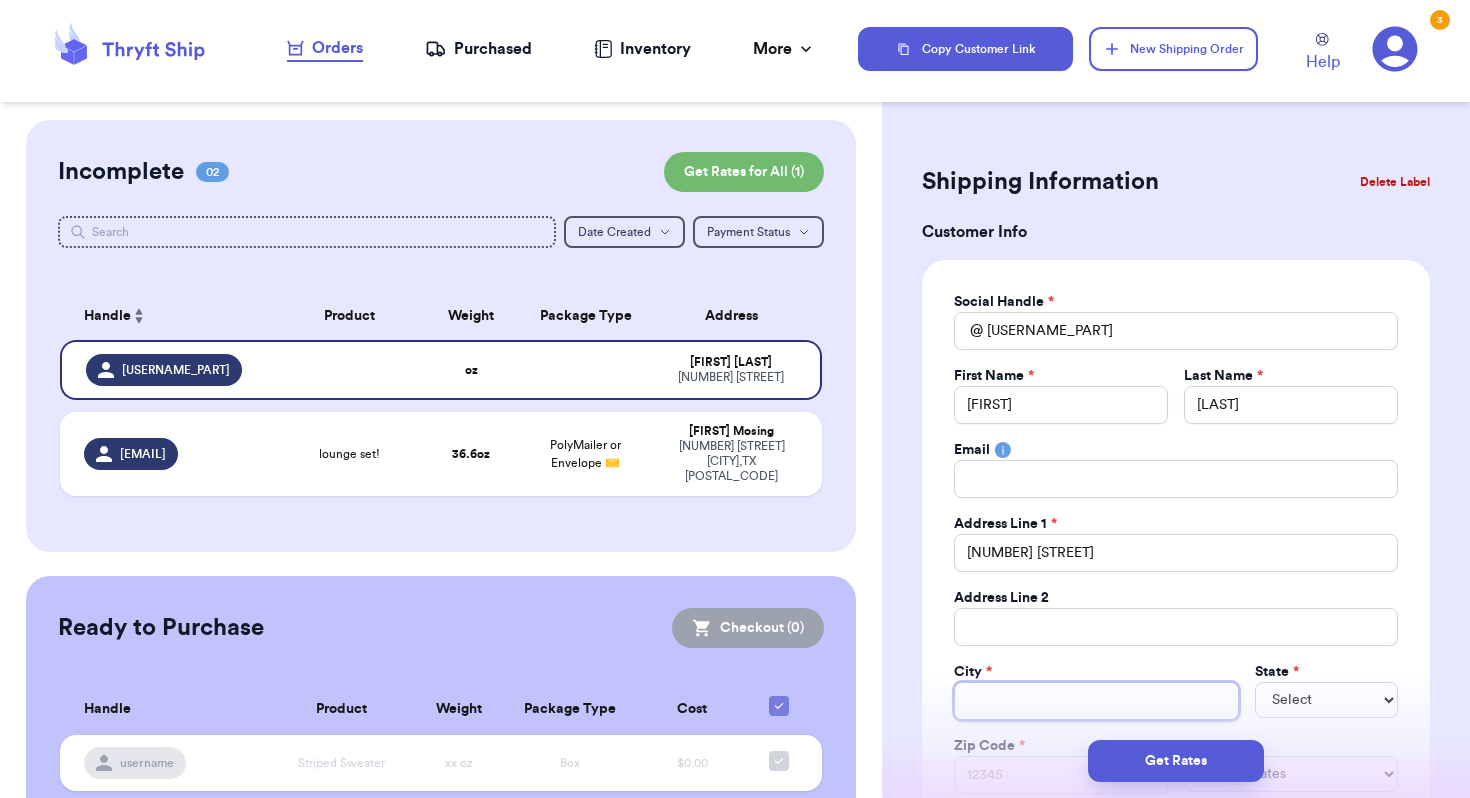 type 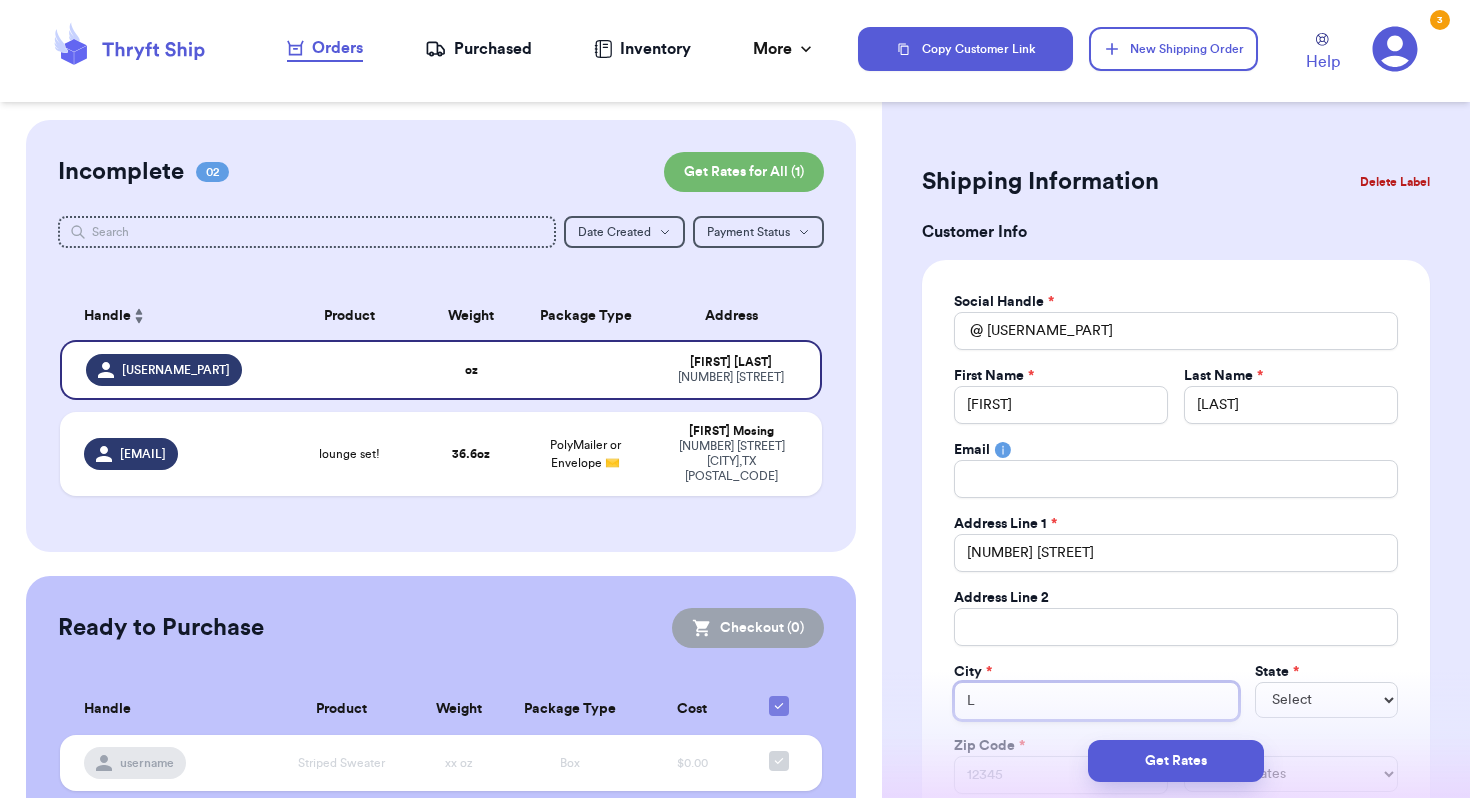 type on "[STATE]" 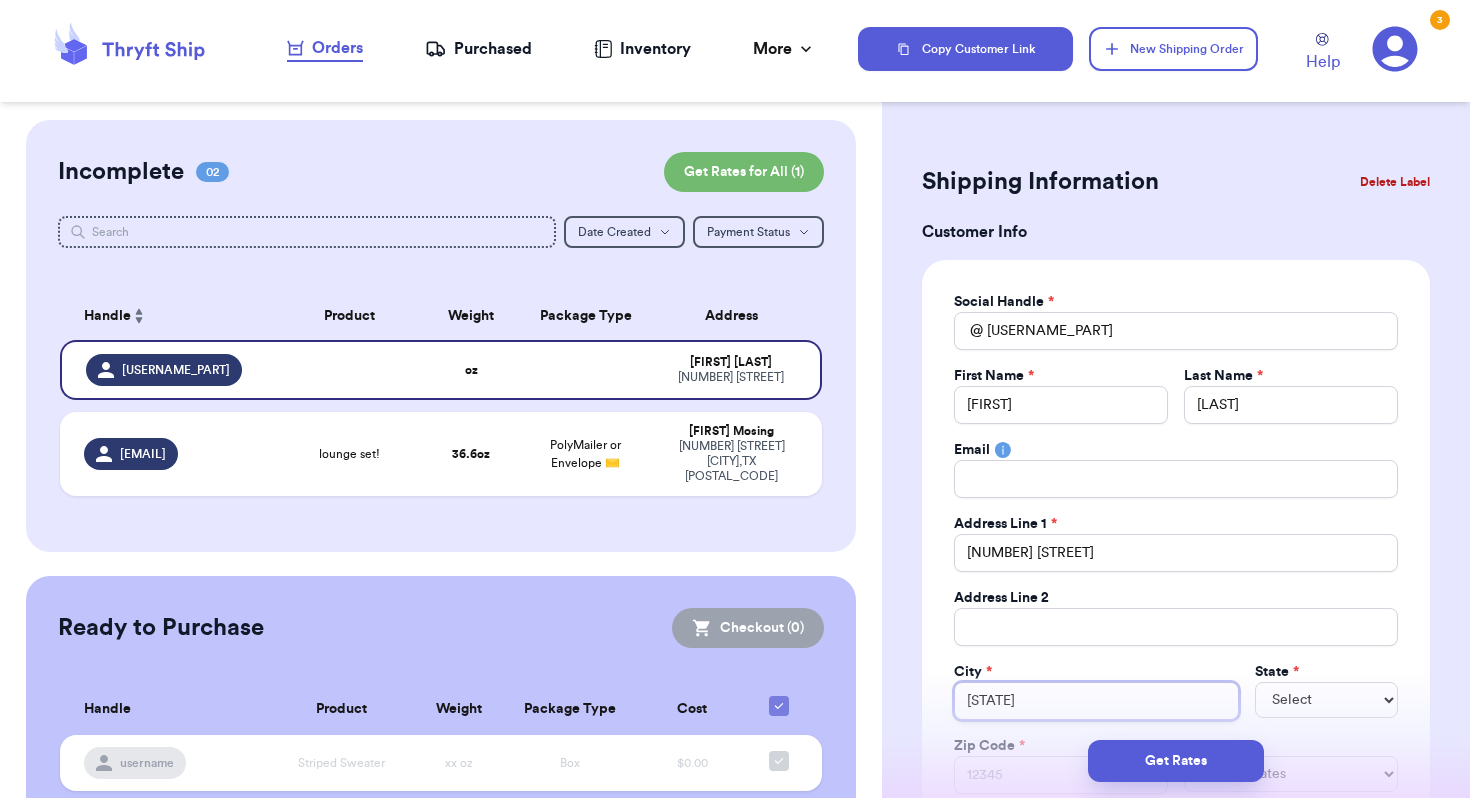 type on "[LAST]" 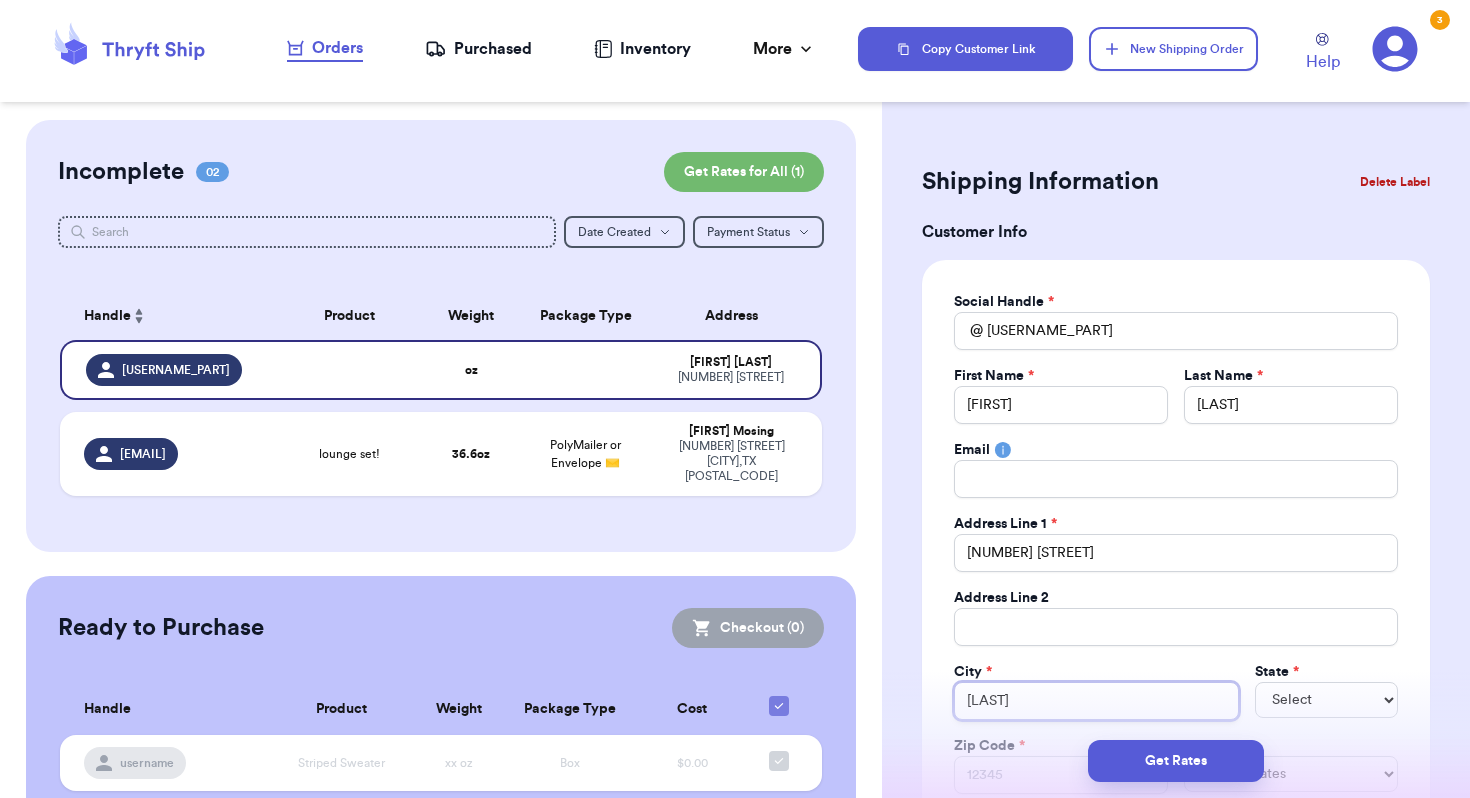 type on "[CITY]" 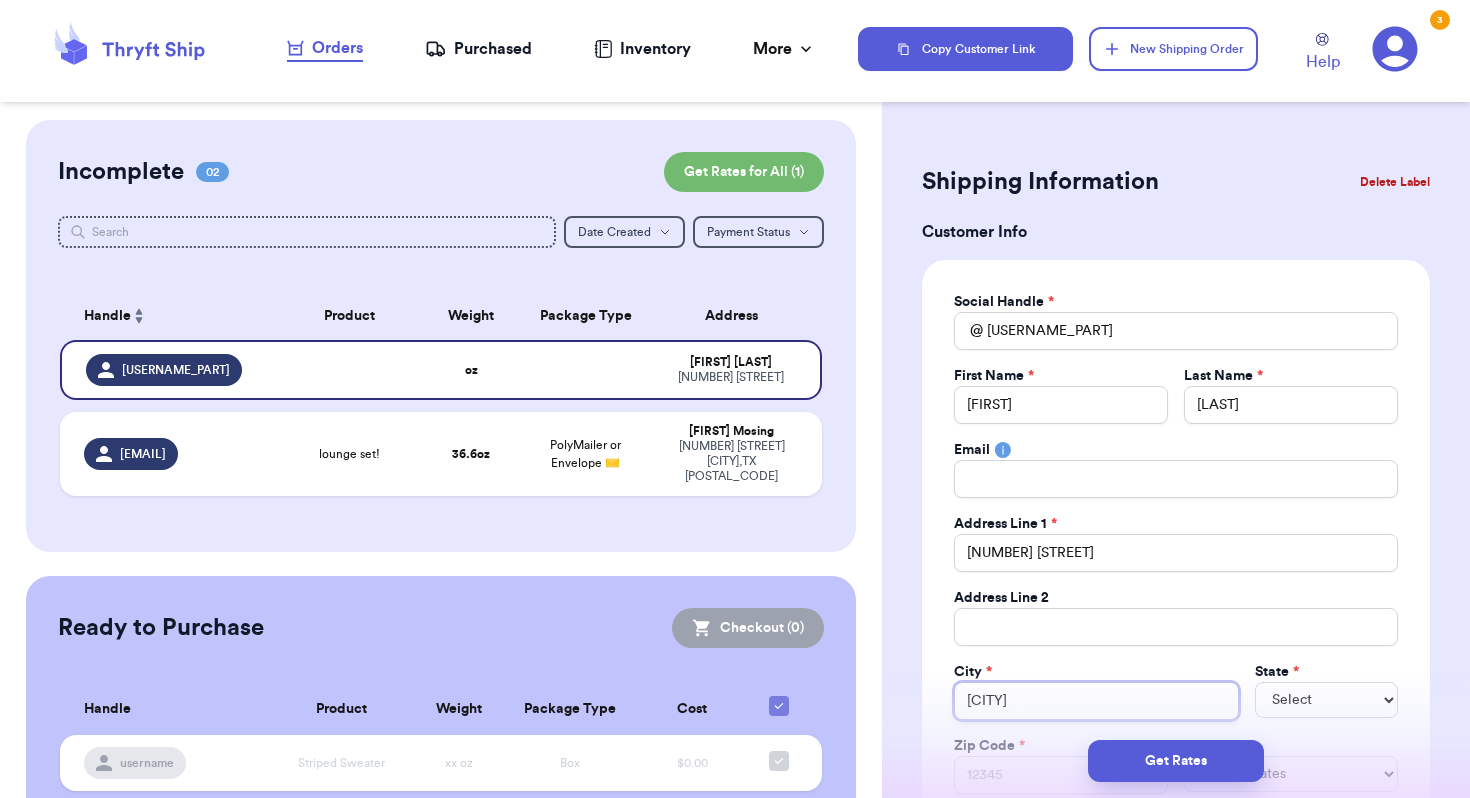 type on "[LAST]" 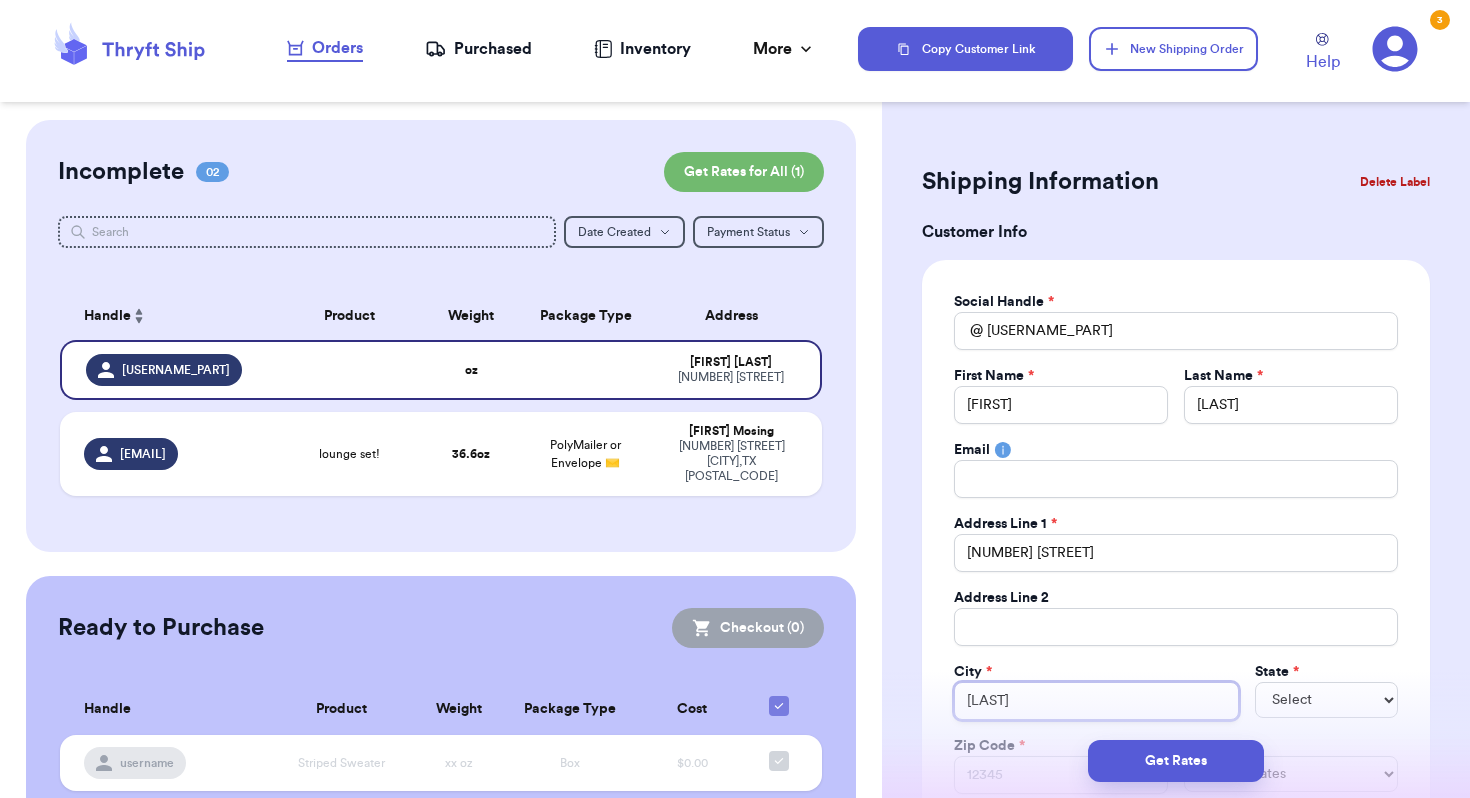 type on "[LAST]" 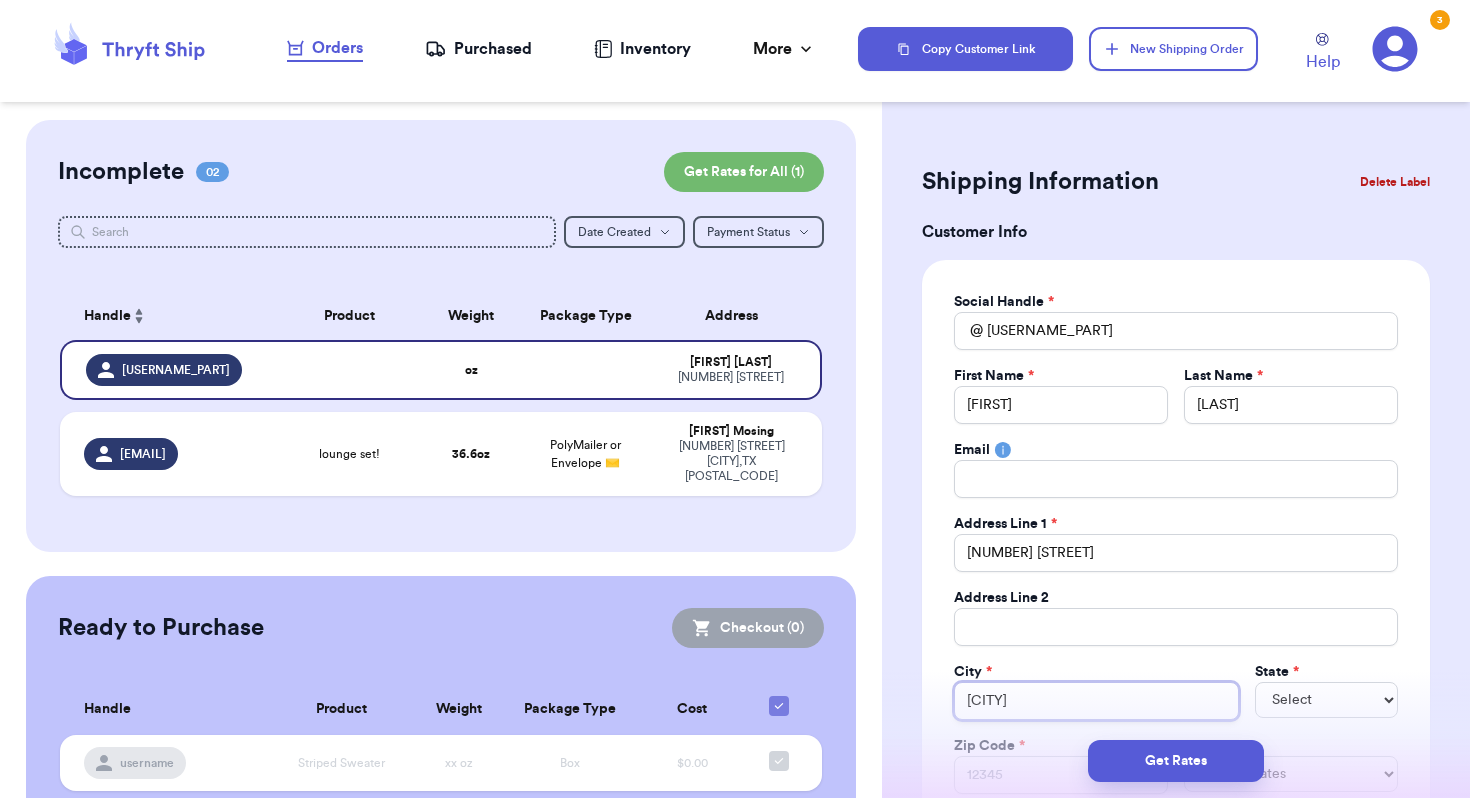 type on "[CITY]" 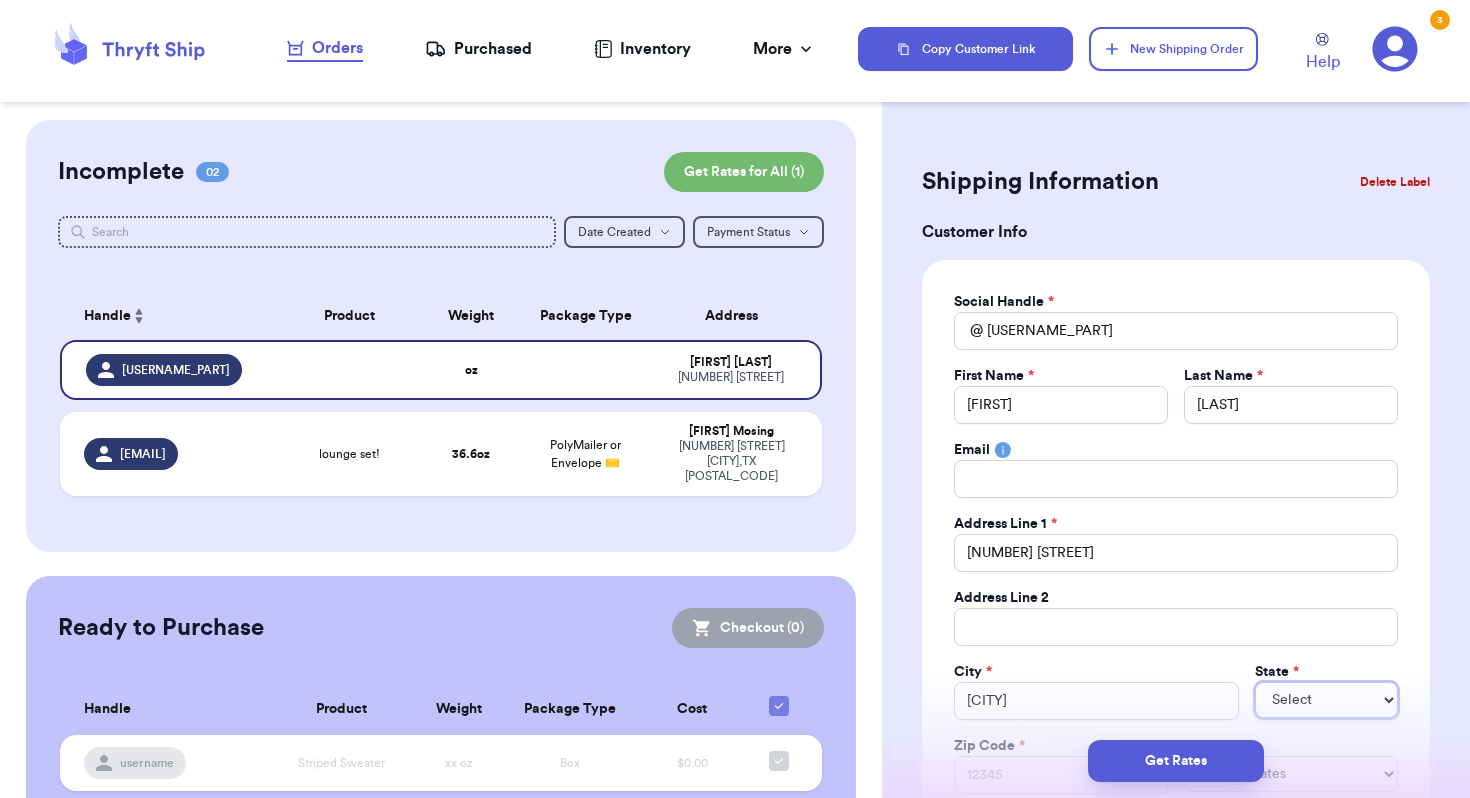 type 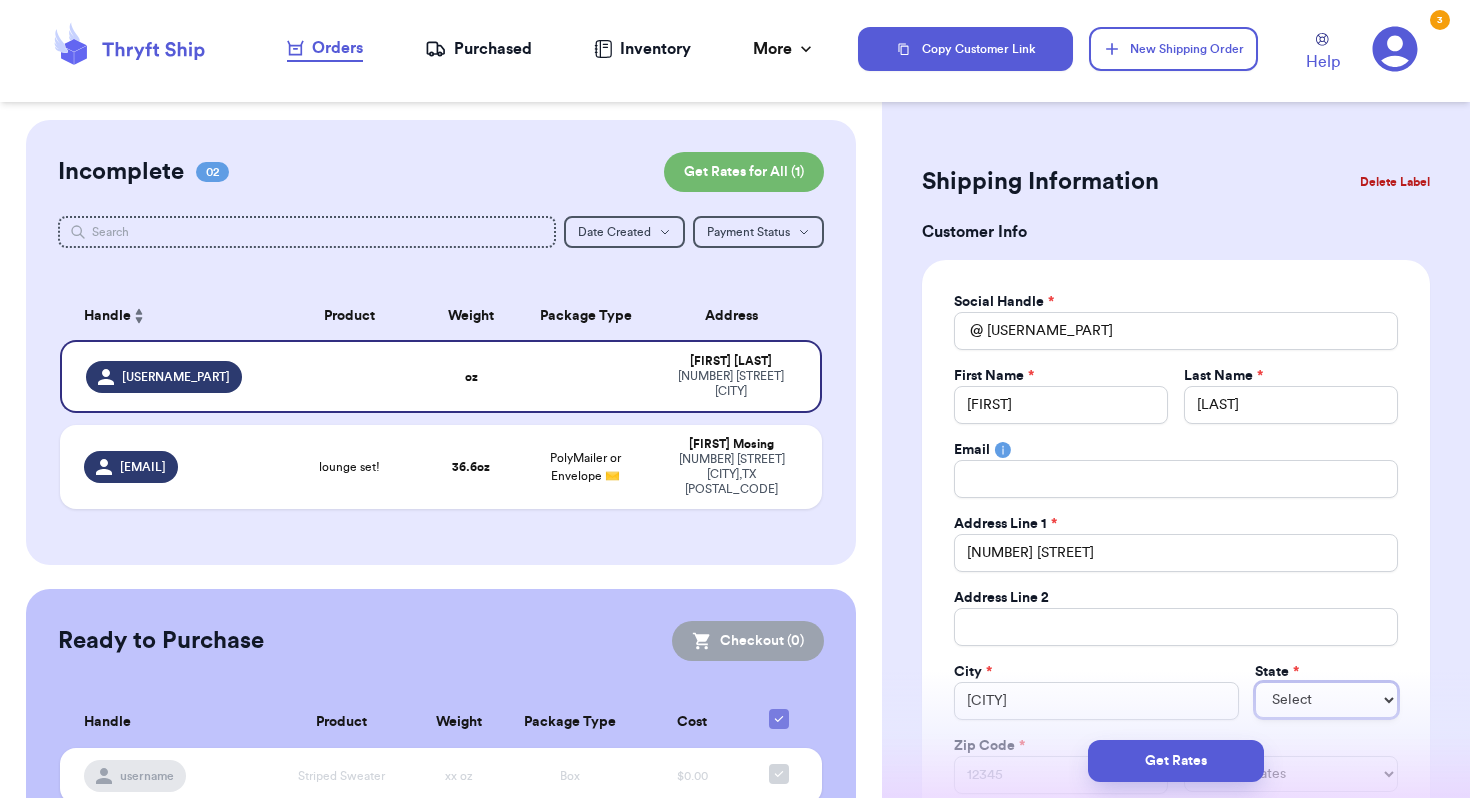 select on "PA" 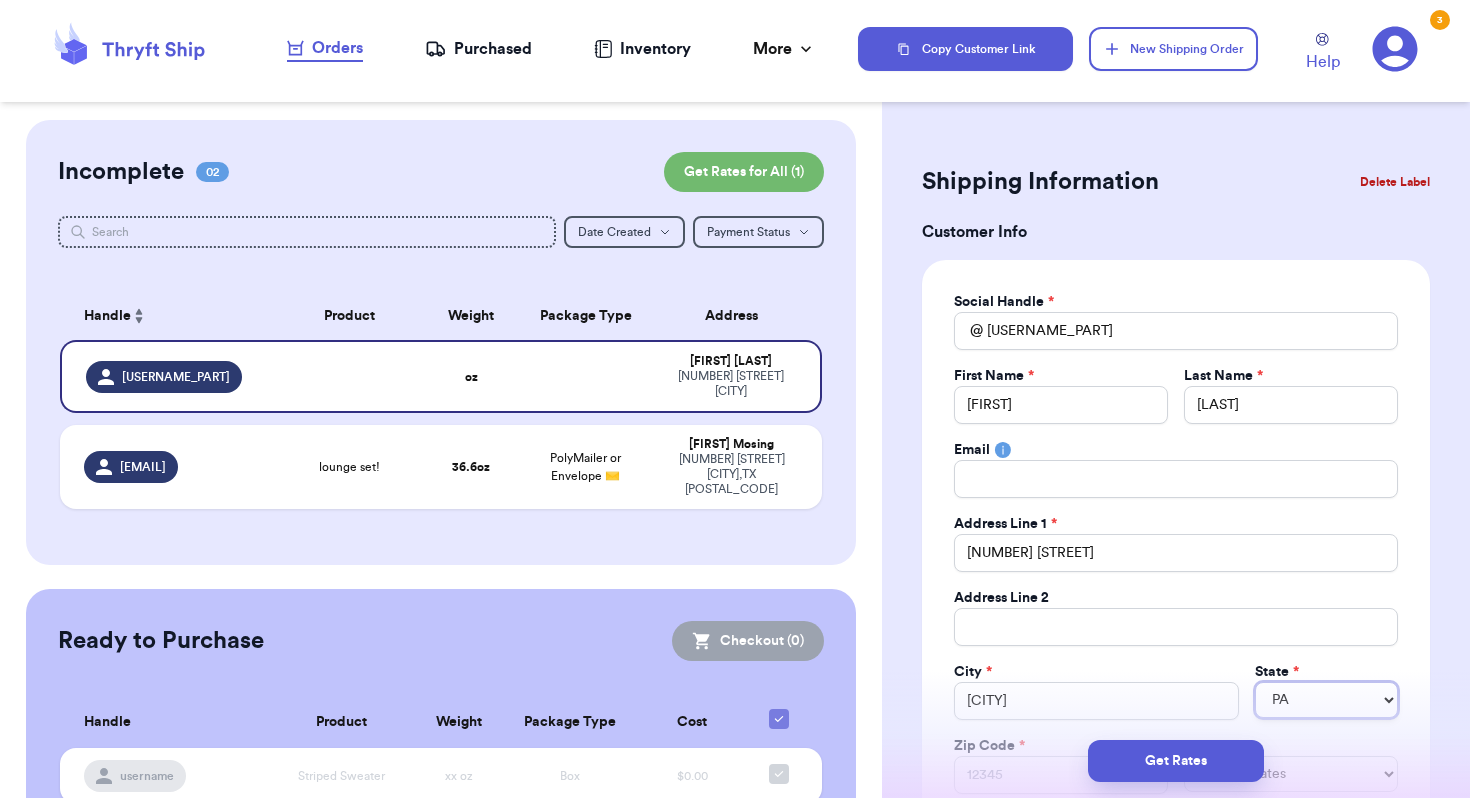 type 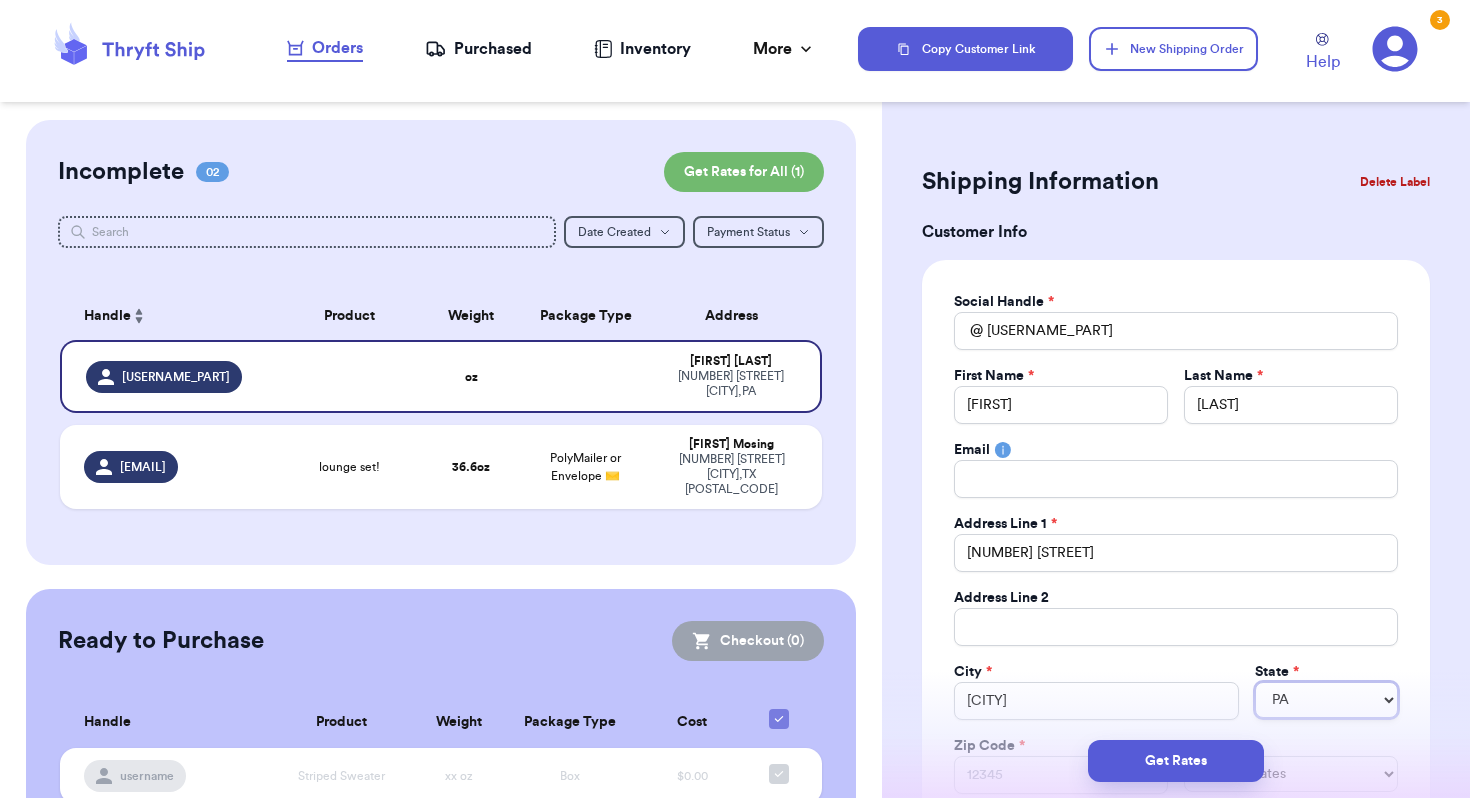 scroll, scrollTop: 227, scrollLeft: 0, axis: vertical 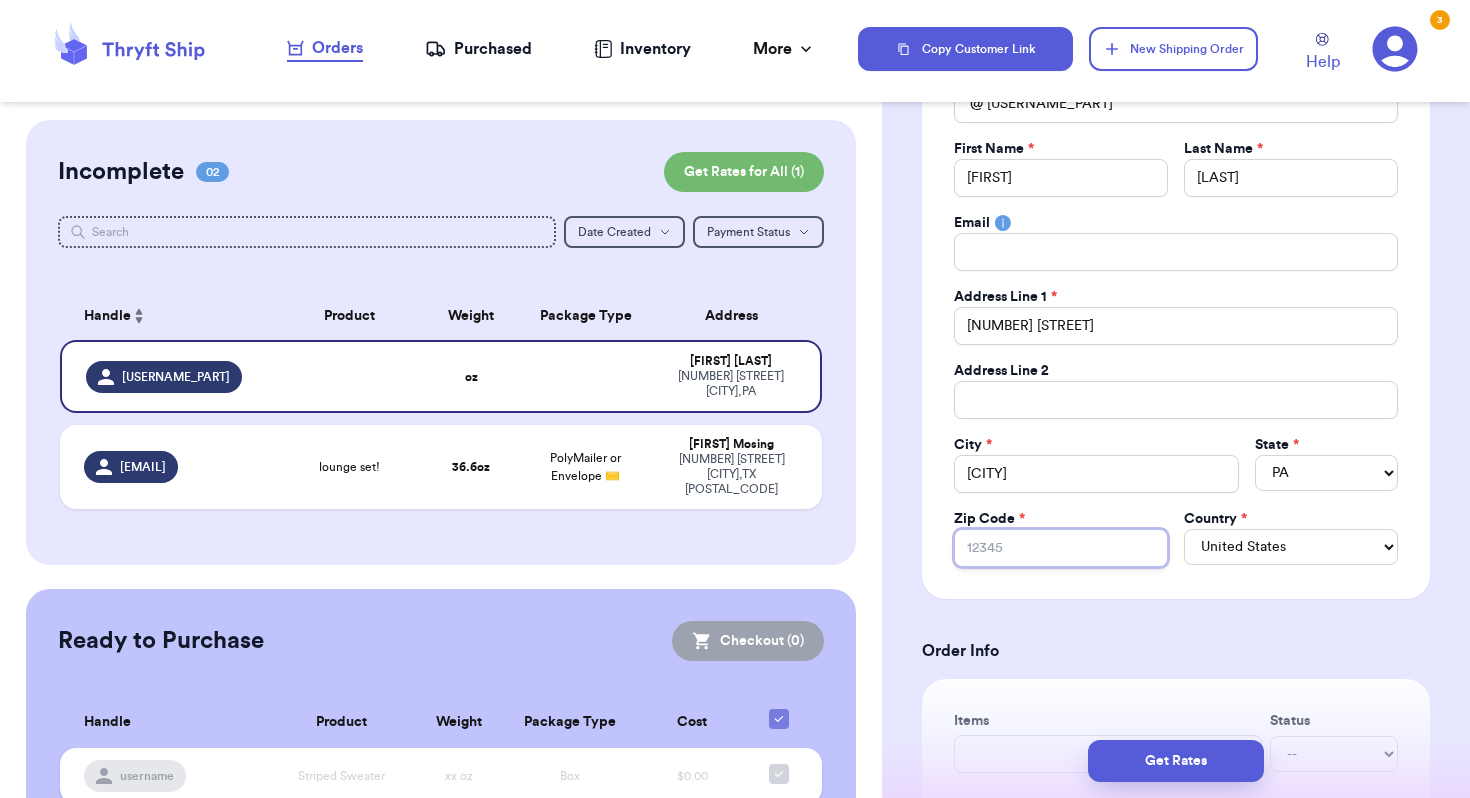 click on "[POSTAL_CODE]" at bounding box center [1061, 548] 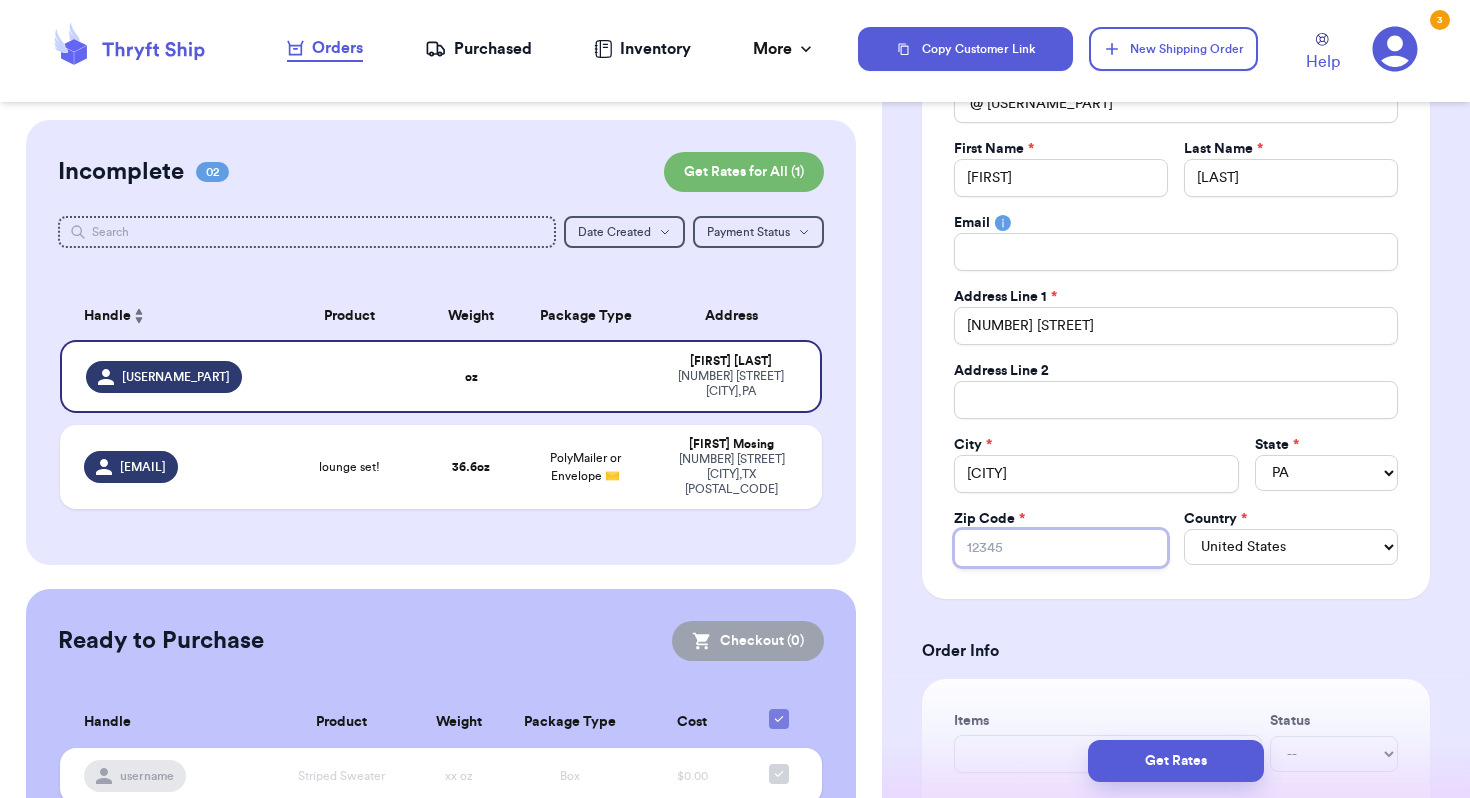 type on "1" 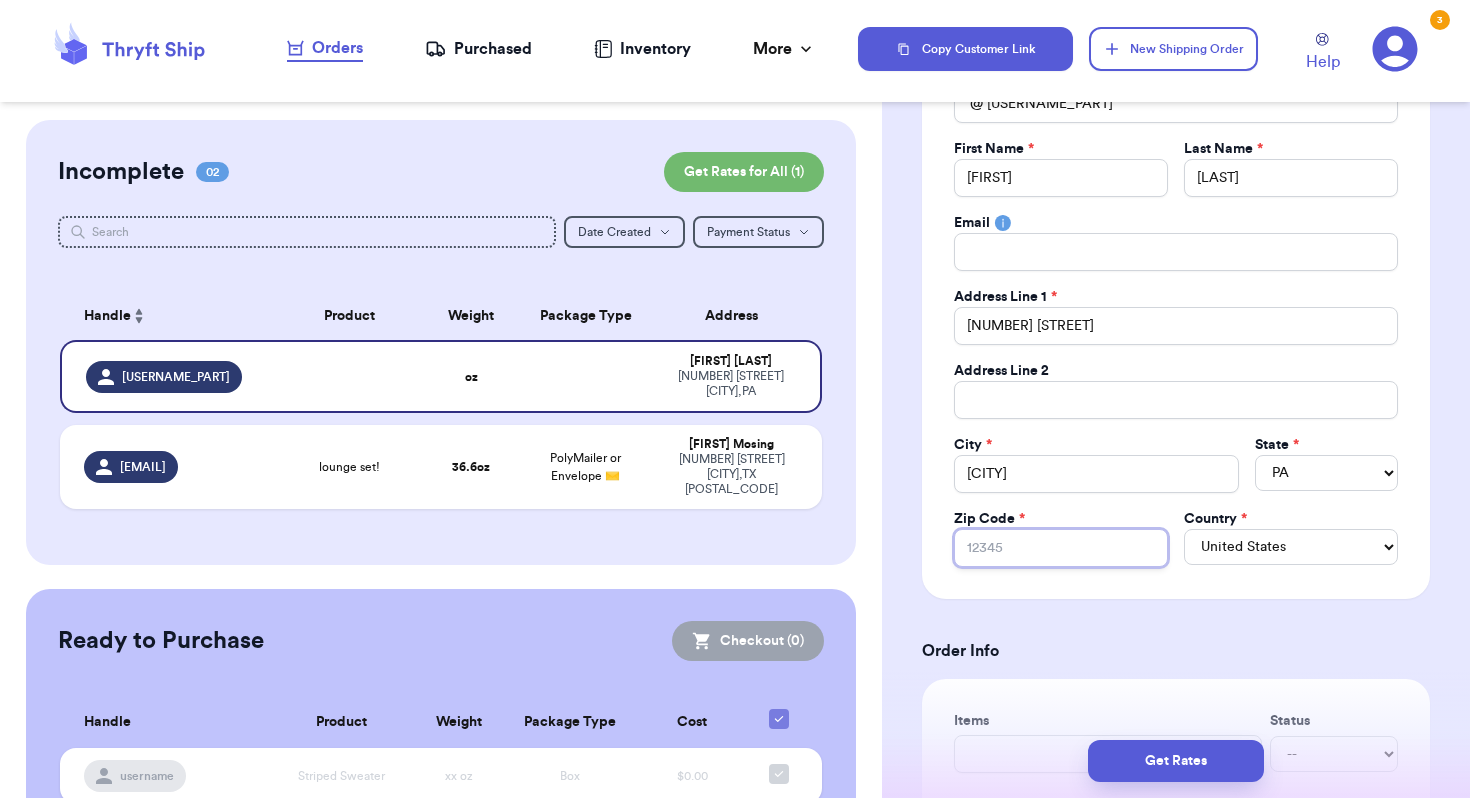 type 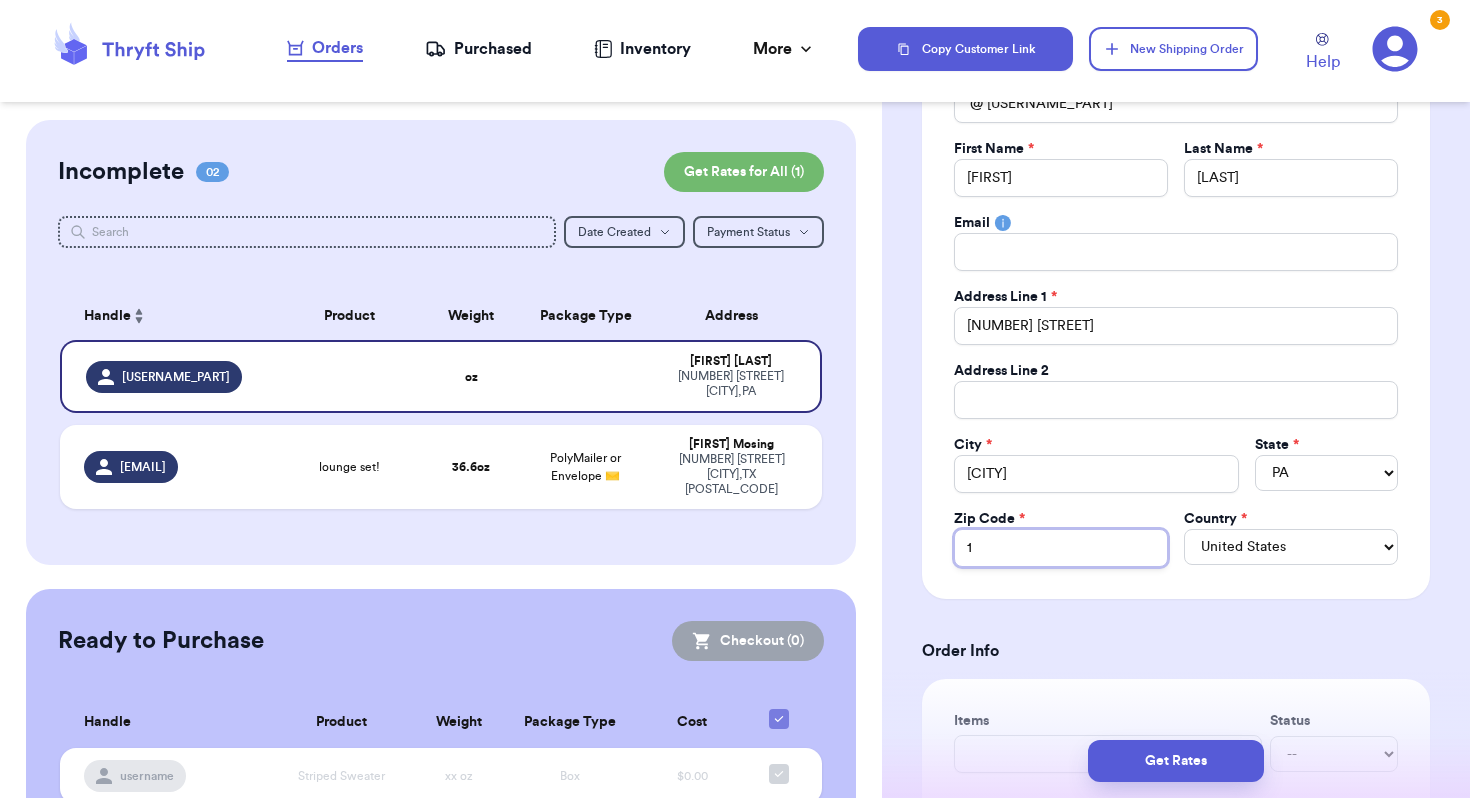 type on "17" 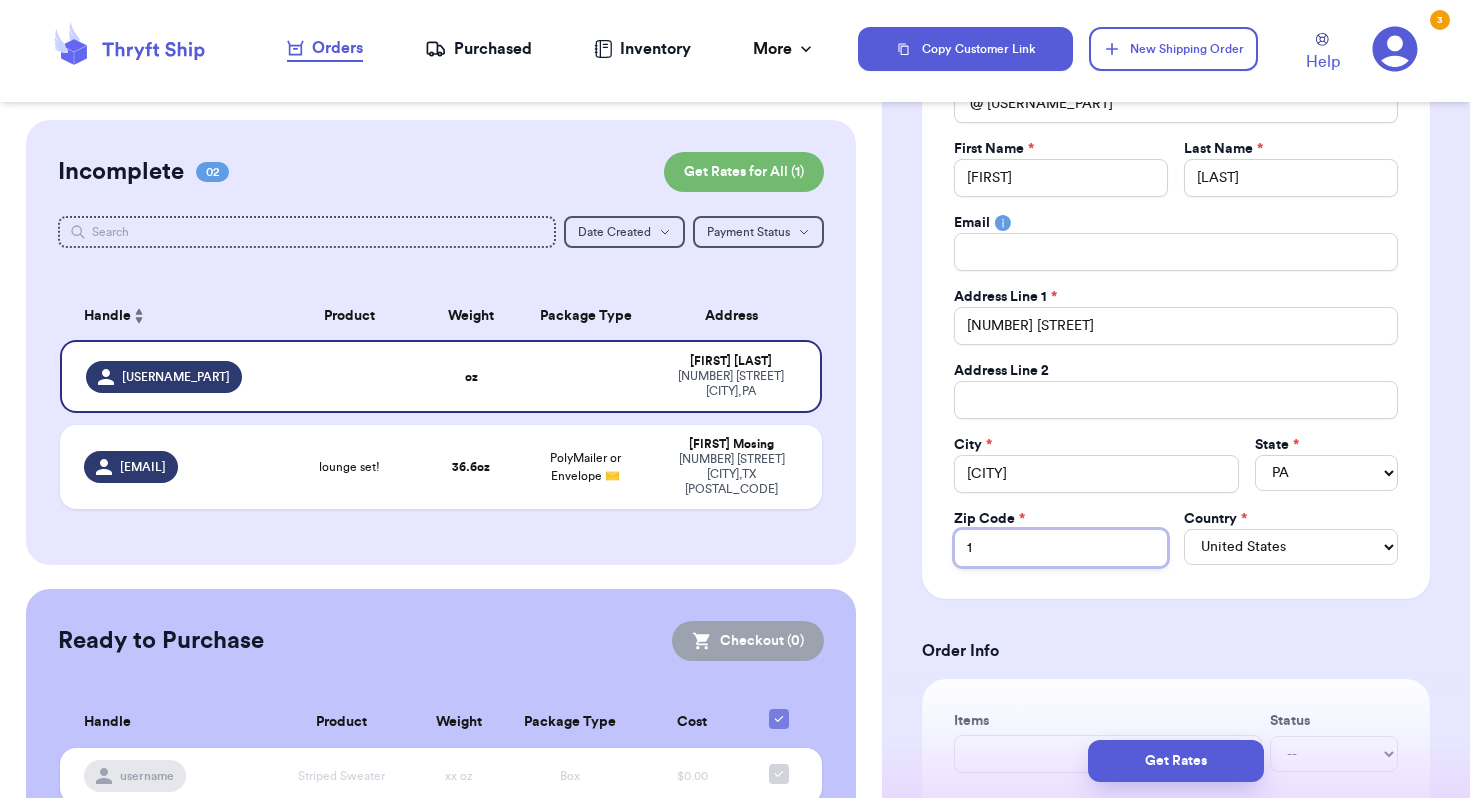 type 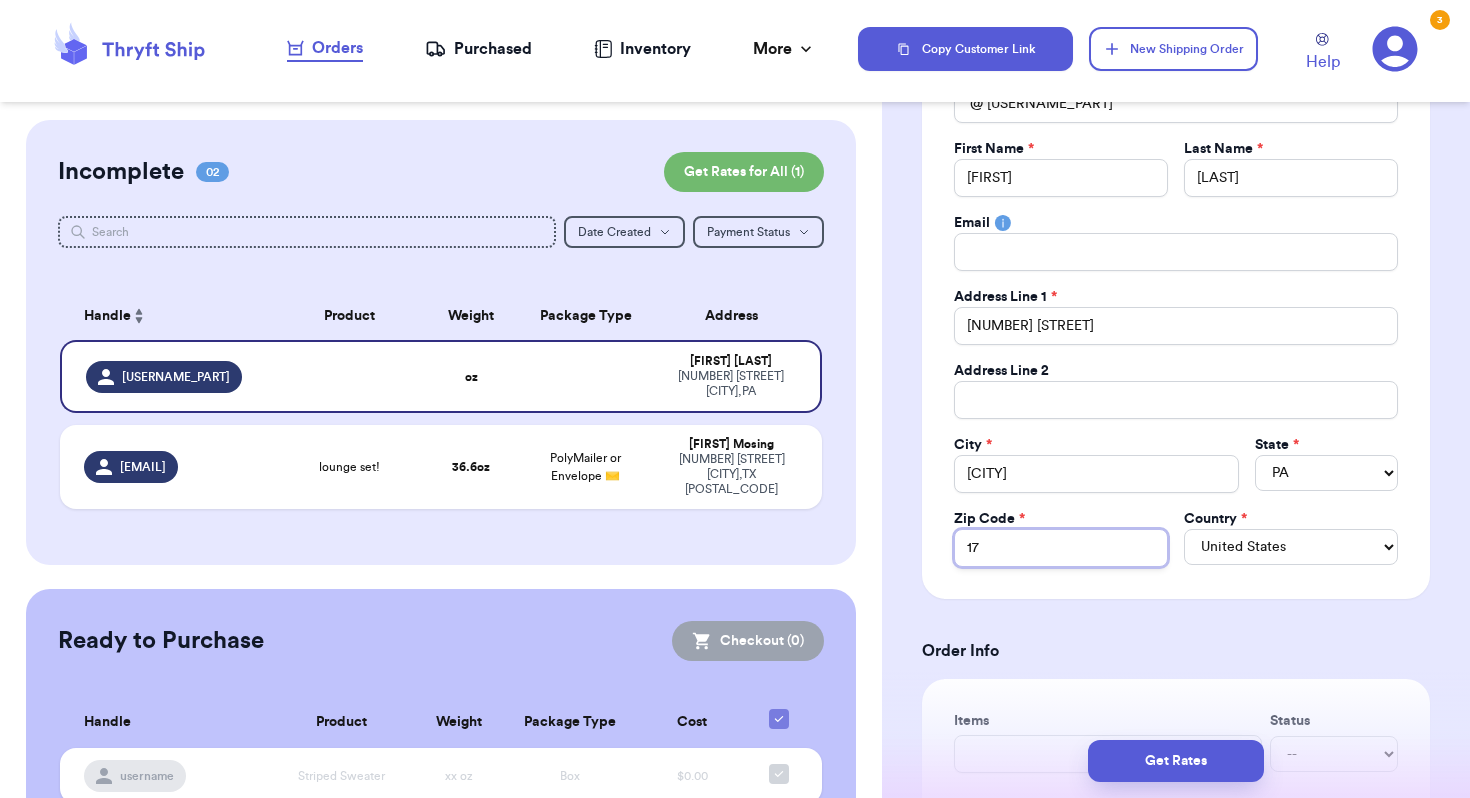 type on "176" 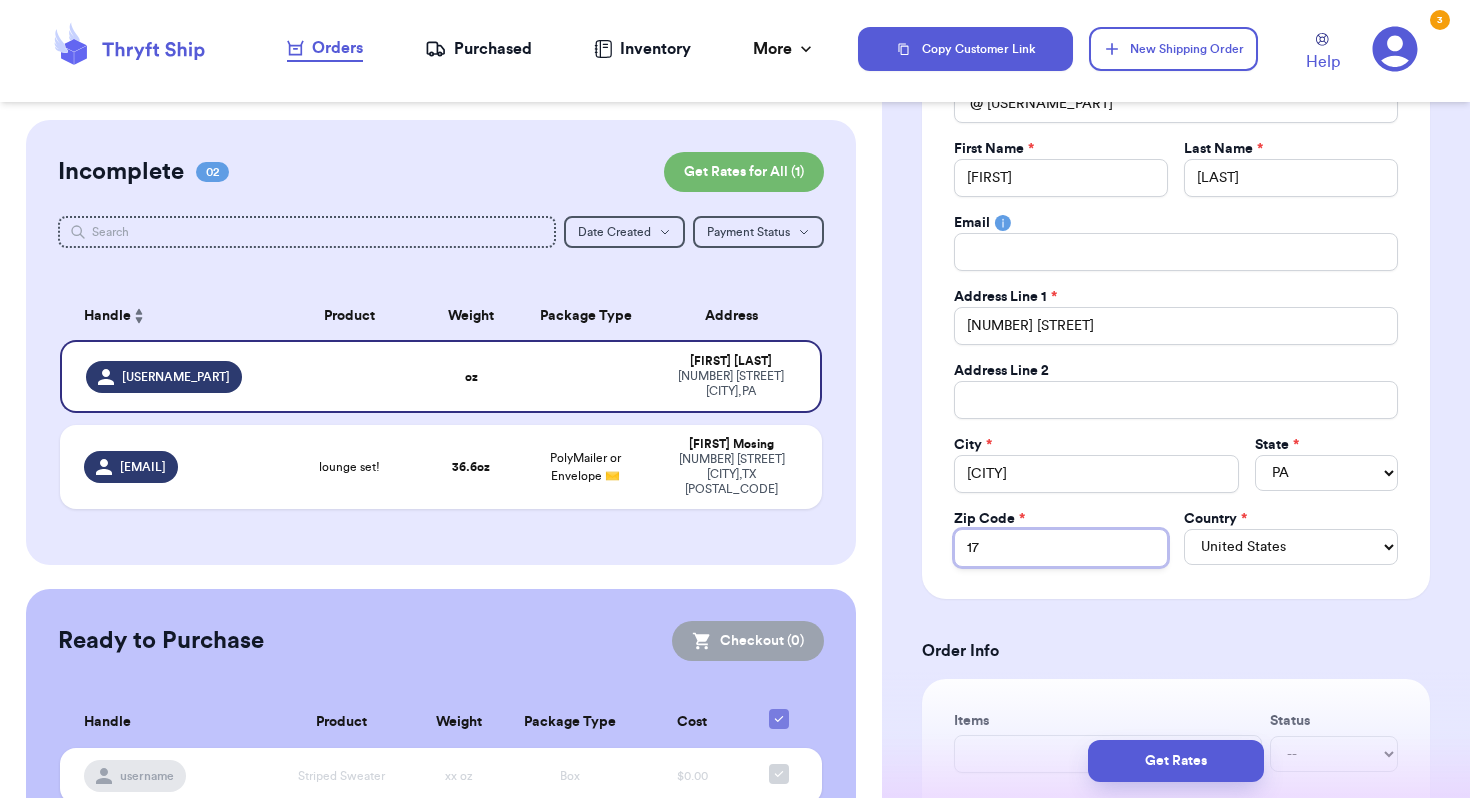 type 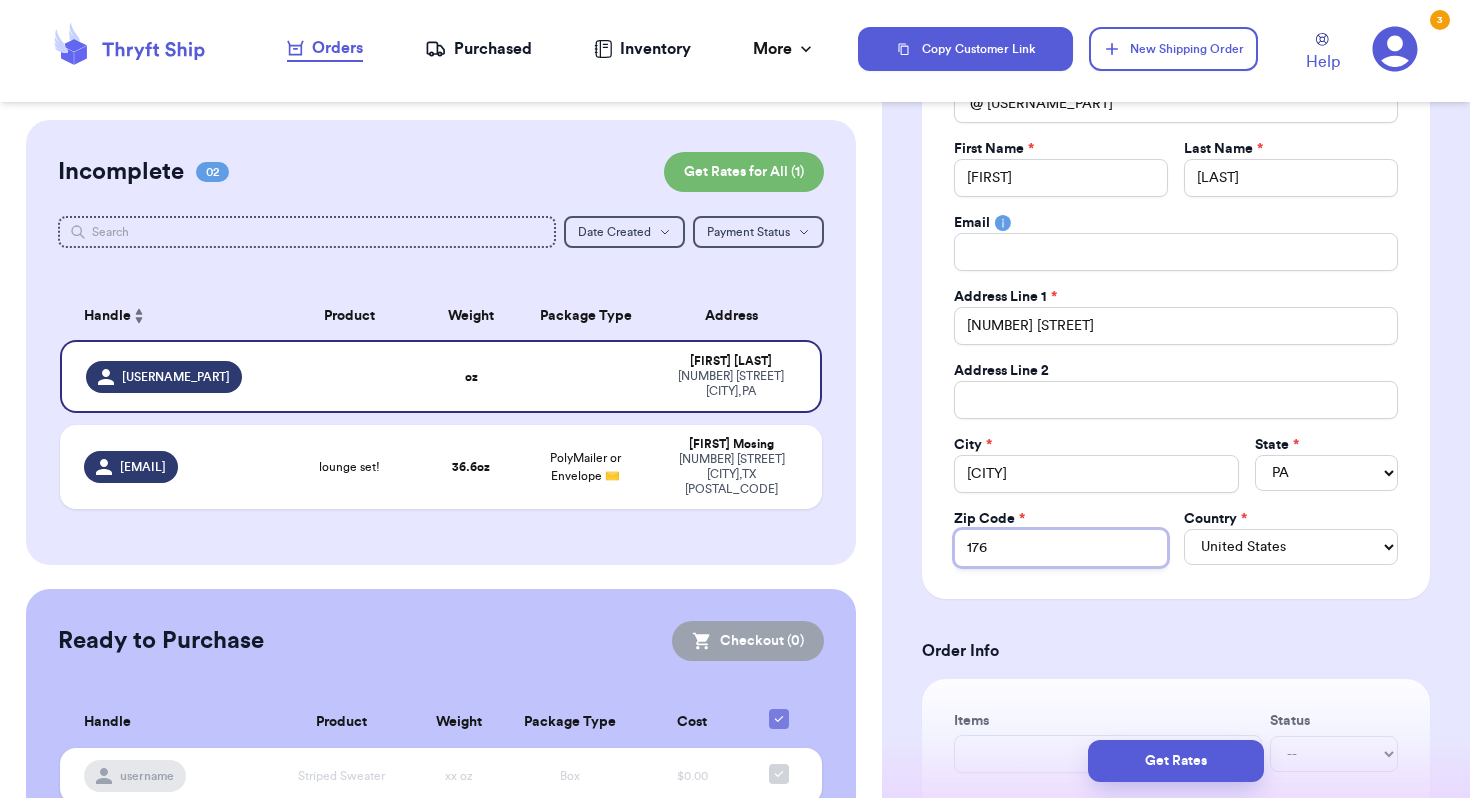 type on "1760" 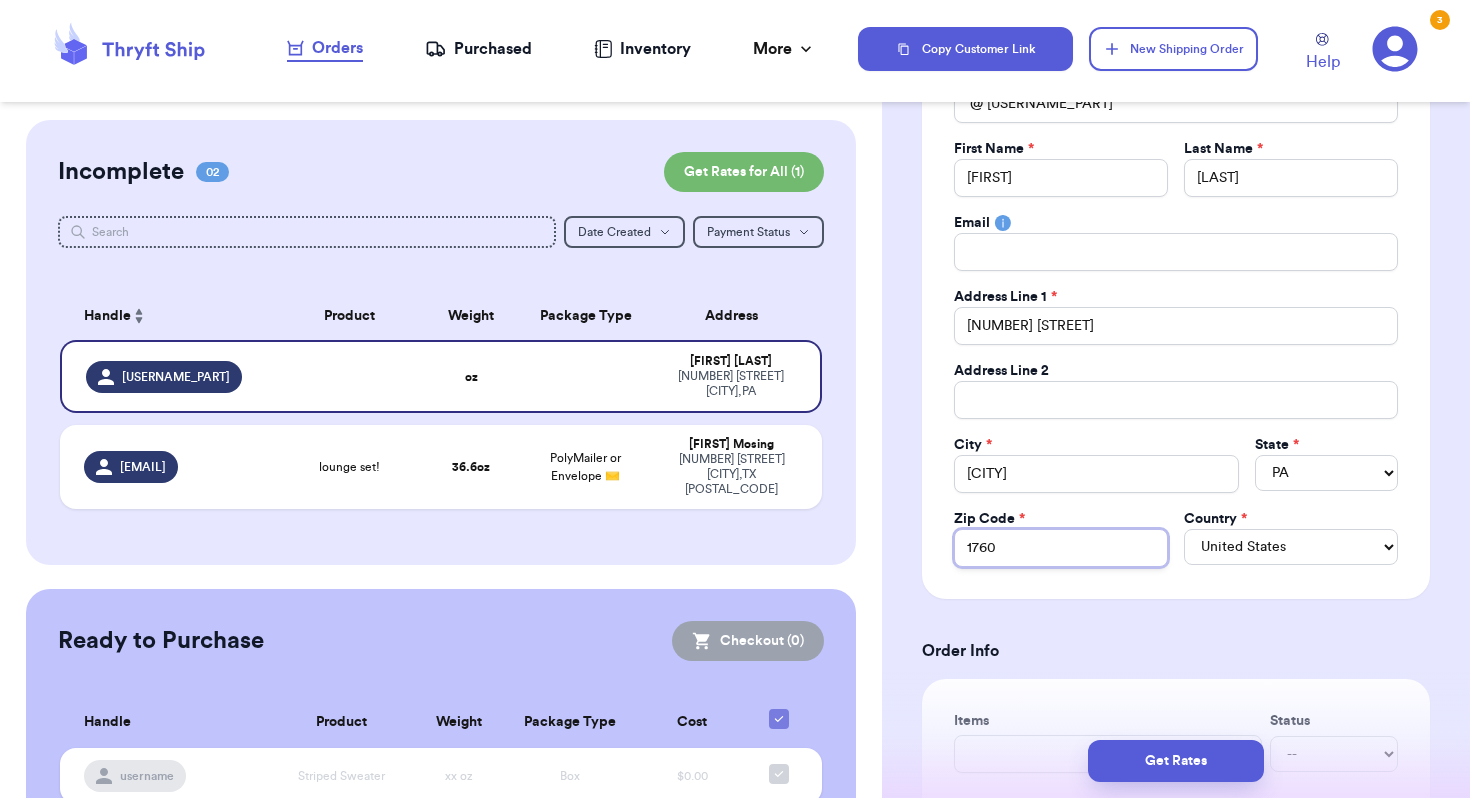 type 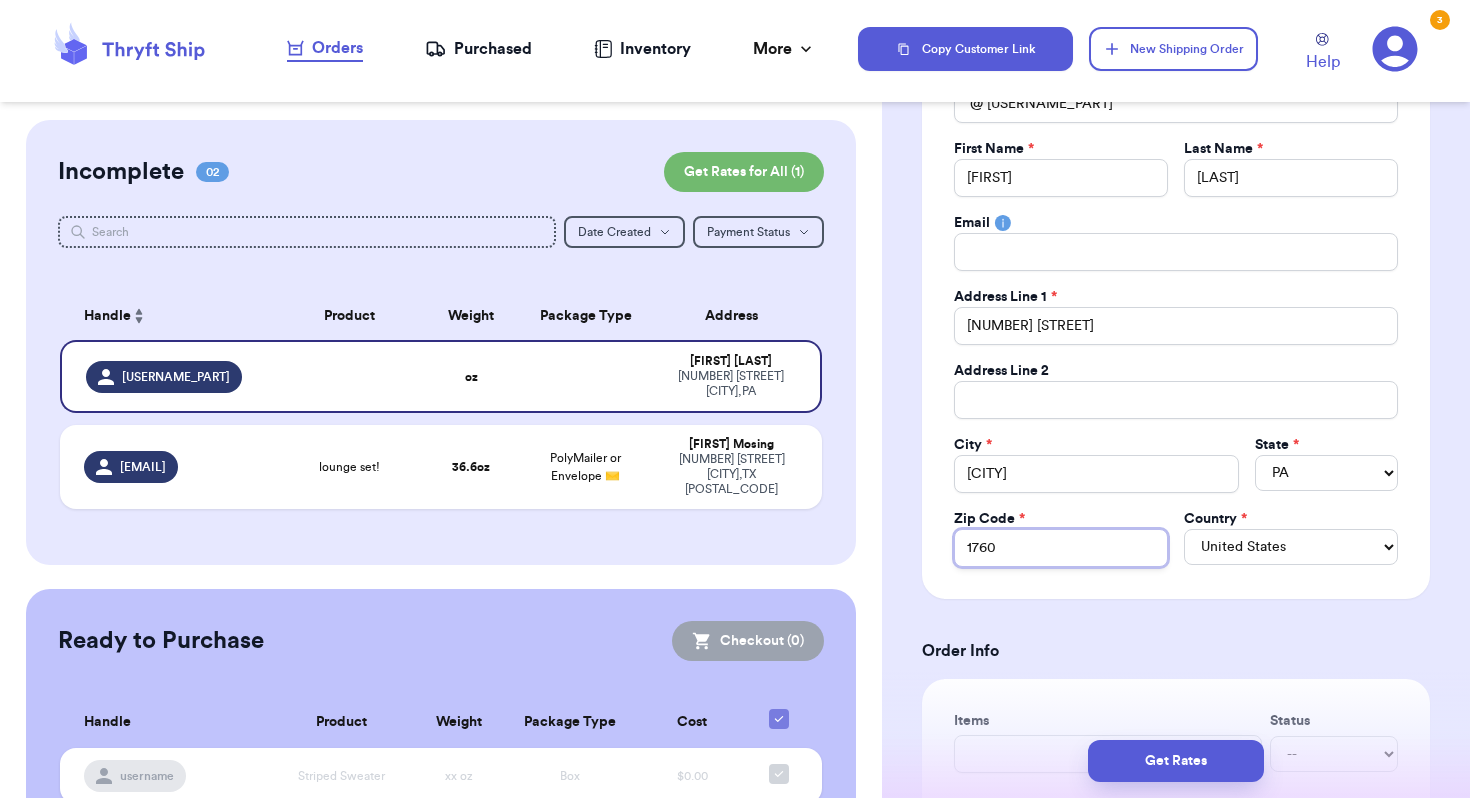 type on "[POSTAL_CODE]" 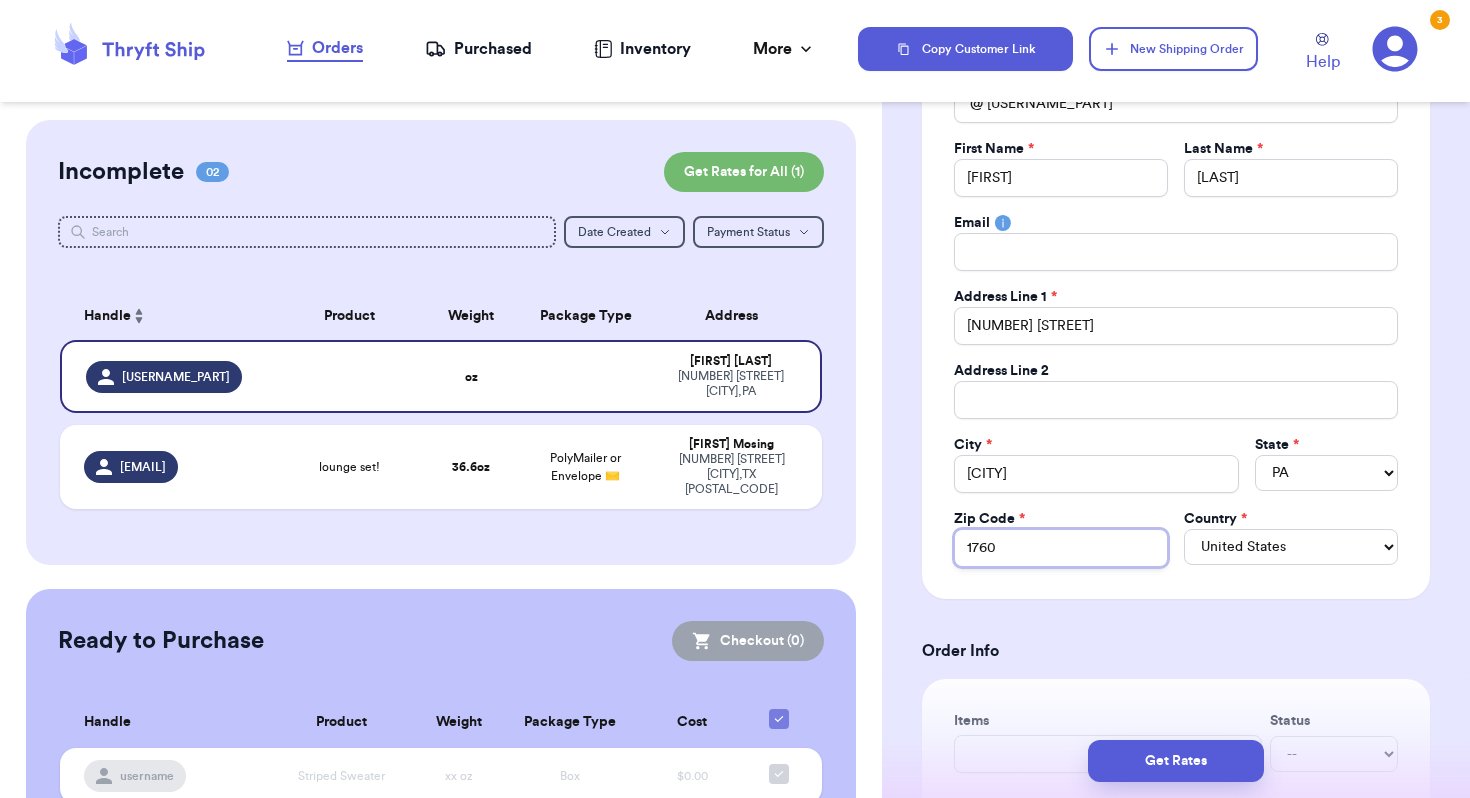 type 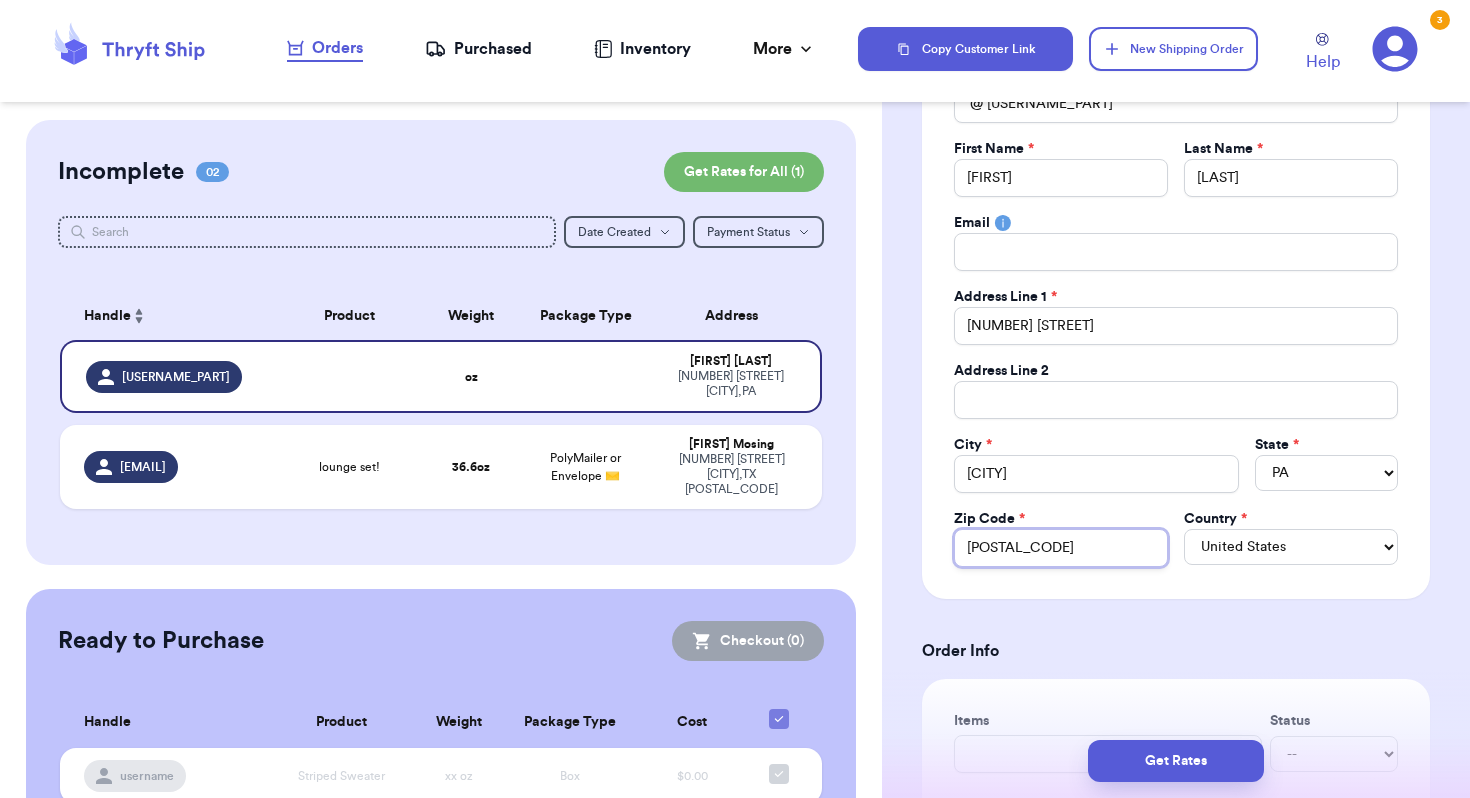 type on "[POSTAL_CODE]" 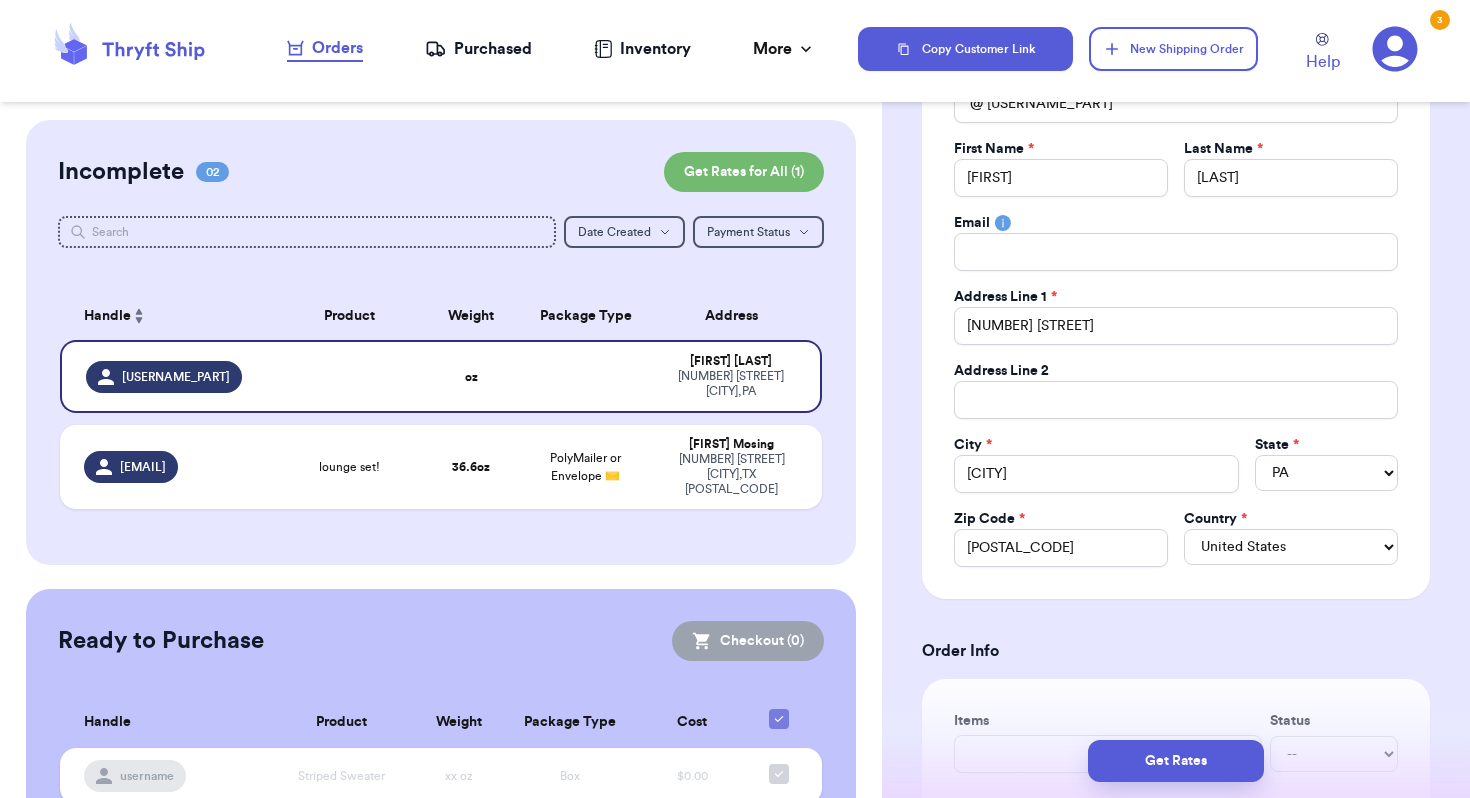 click on "Social Handle * @ [EMAIL_USERNAME] First Name * [FIRST] Last Name * [LAST] Email Address Line 1 * [NUMBER] [STREET] Address Line 2 City * [CITY] State * [STATE_LIST] Zip Code * [POSTAL_CODE] Country * United States Canada Australia Order Info Items Status -- Paid Owes + Add Item Total Amount Paid $ [PRICE] Edit Package Info Print item name on label Print username on label Package Type * Select an option Weight * [NUMBER] lbs oz Hazardous Materials   (Perfume, nail polish, hair spray, dry ice, lithium batteries, firearms, lighters, fuels, etc.  Learn how to ship Hazardous Materials ) Length in Width in Height in Dimensions are not required unless package measures greater than one cubic foot (1728 inches). Calculate dimensions by L x W x H. Additional Features (Media Mail)" at bounding box center (1176, 817) 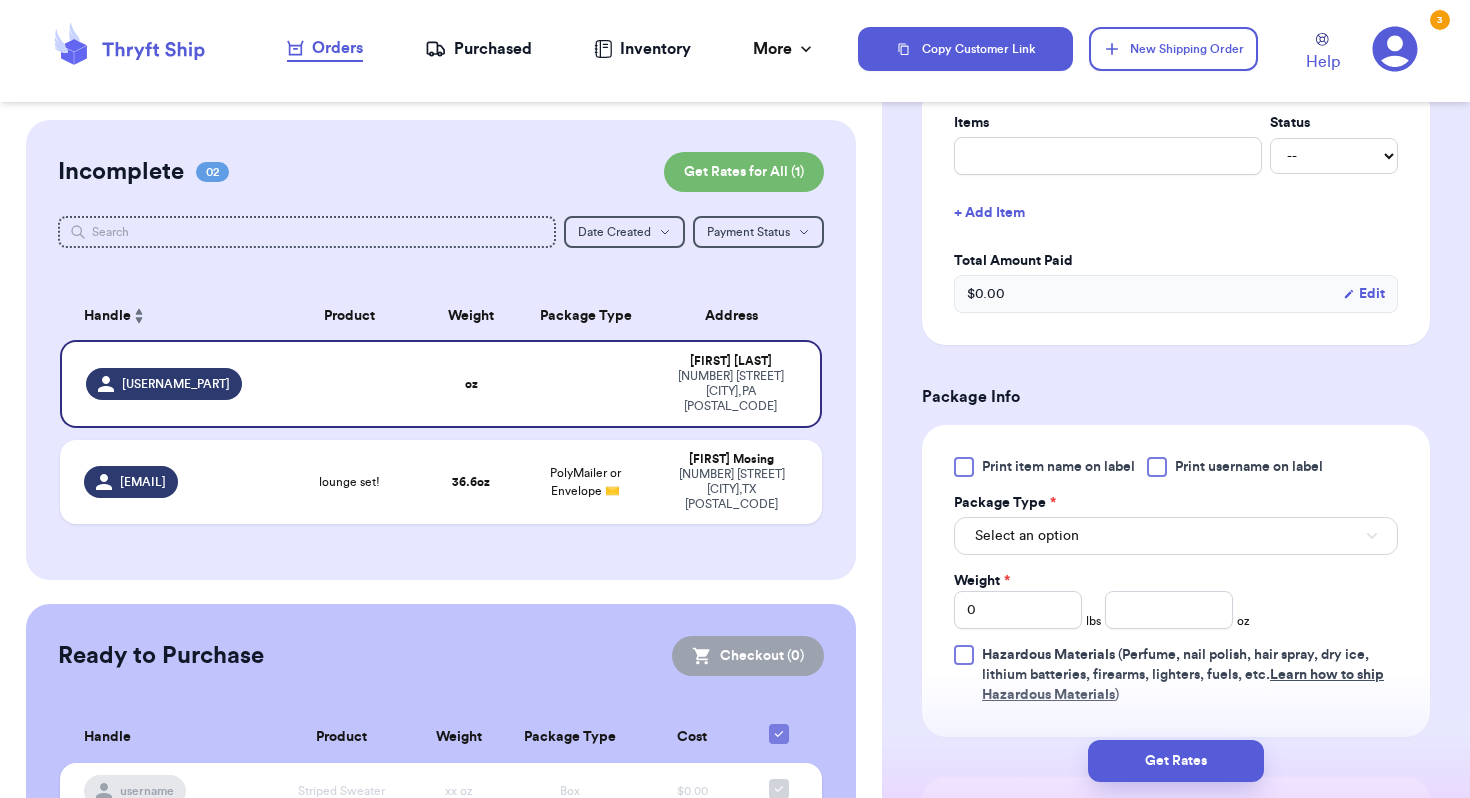 scroll, scrollTop: 826, scrollLeft: 0, axis: vertical 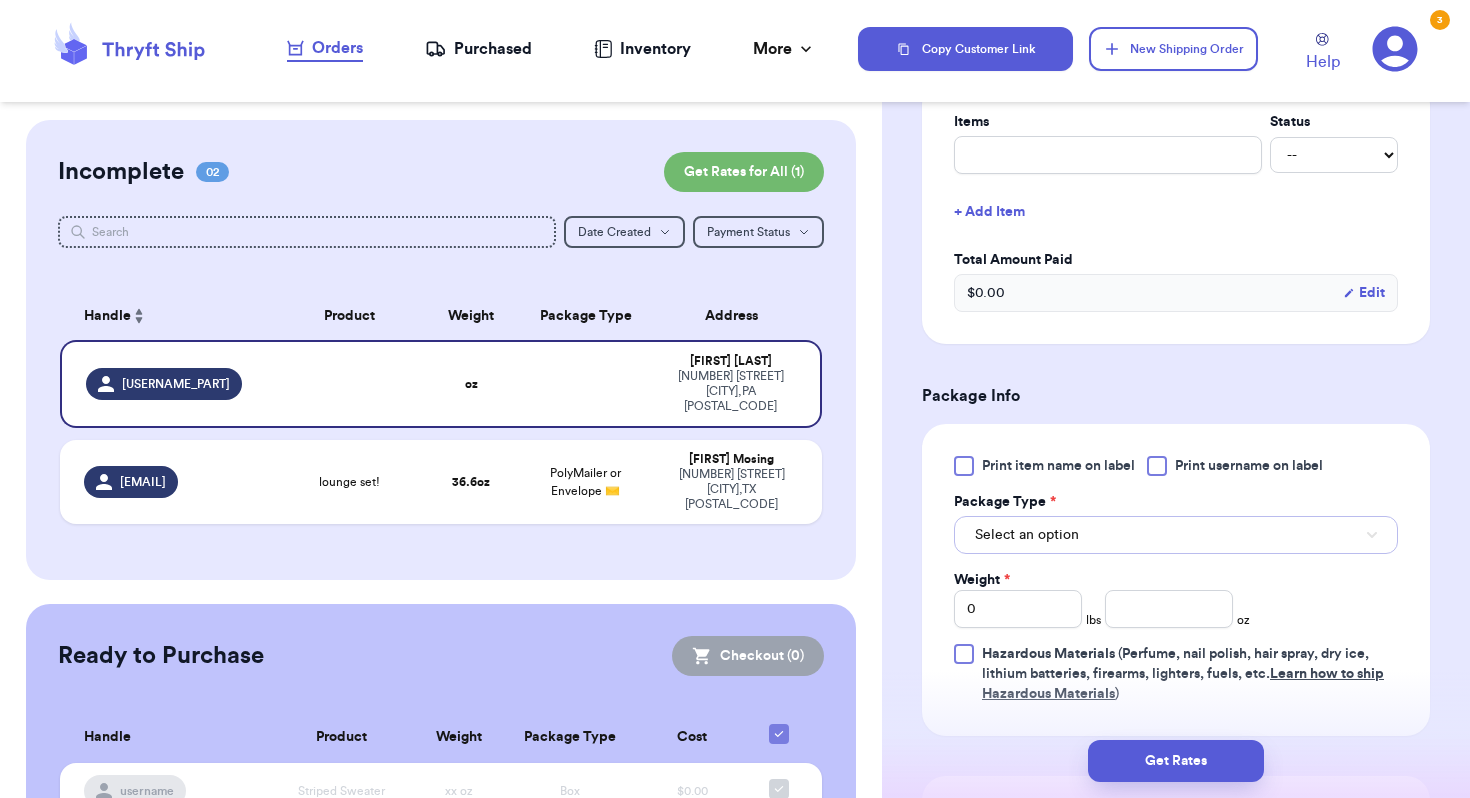 click on "Select an option" at bounding box center [1176, 535] 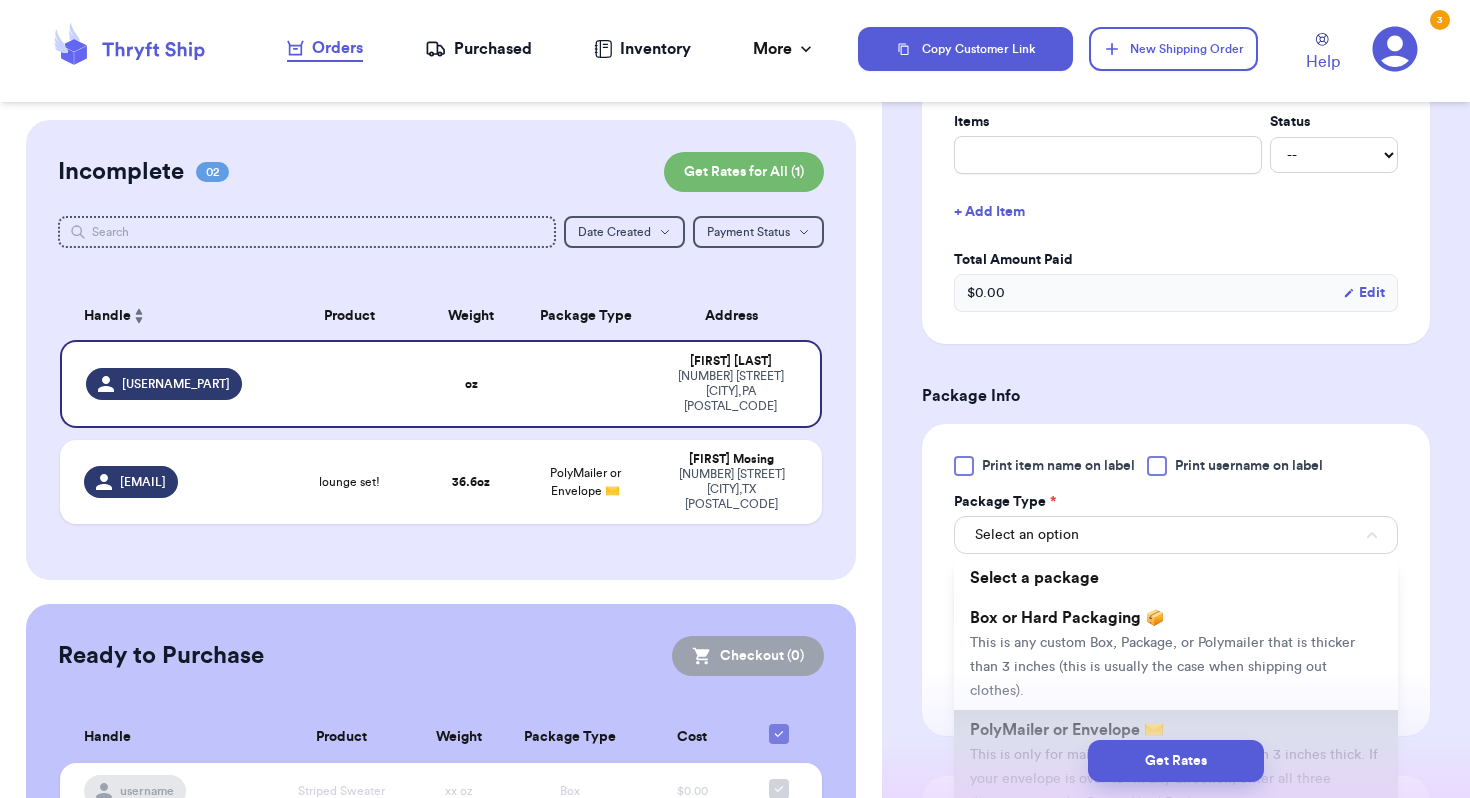 click on "PolyMailer or Envelope ✉️" at bounding box center [1067, 730] 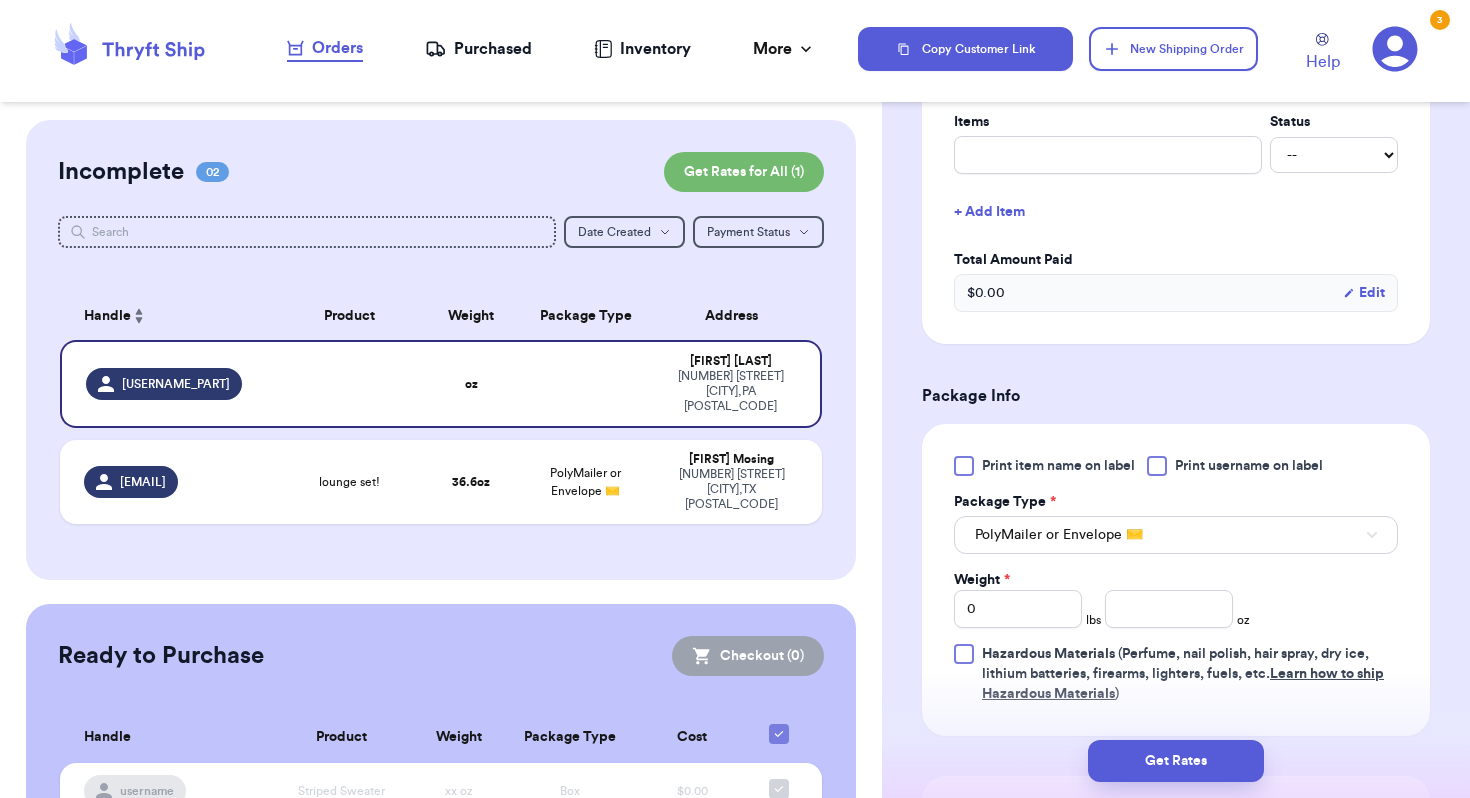 type 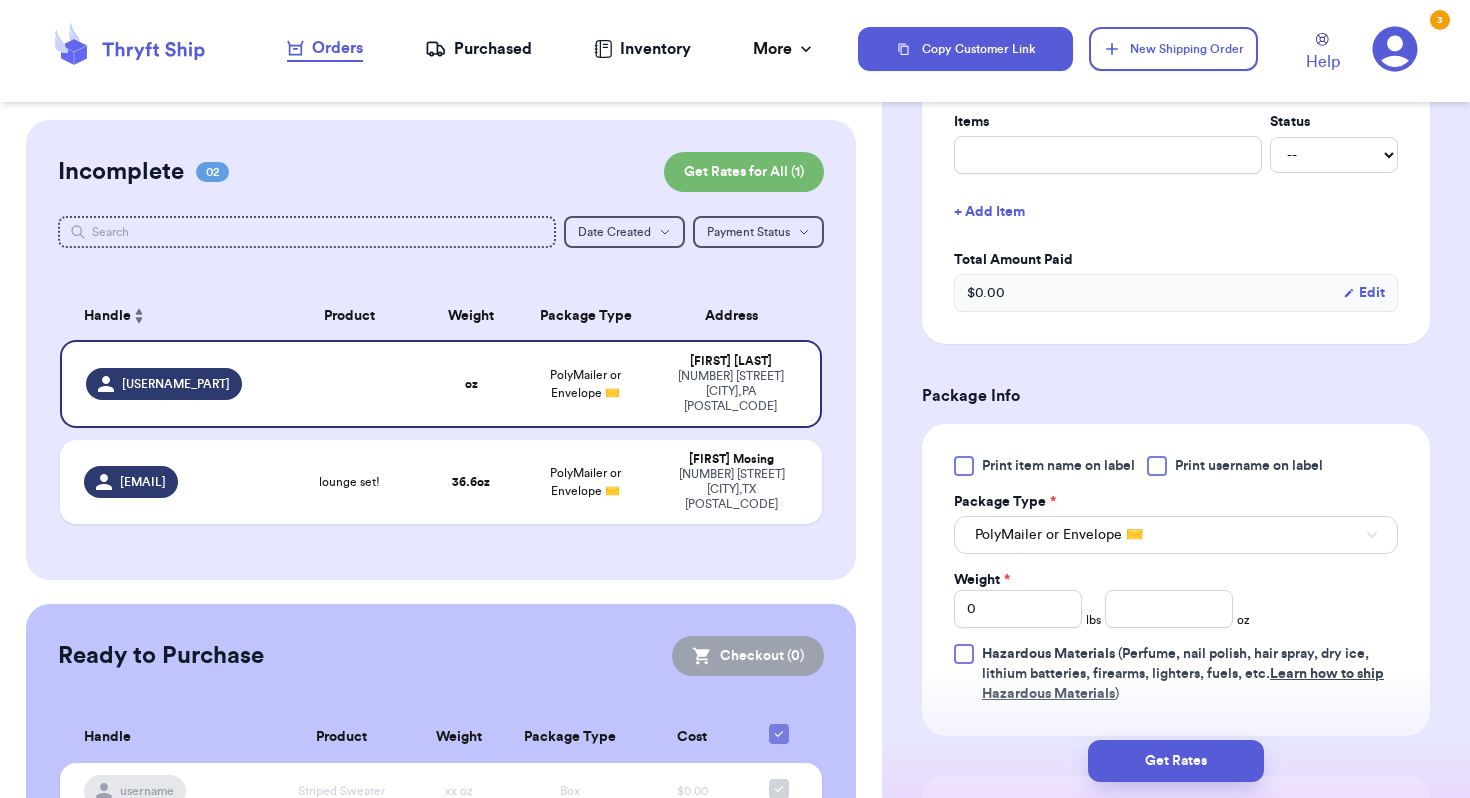 scroll, scrollTop: 972, scrollLeft: 0, axis: vertical 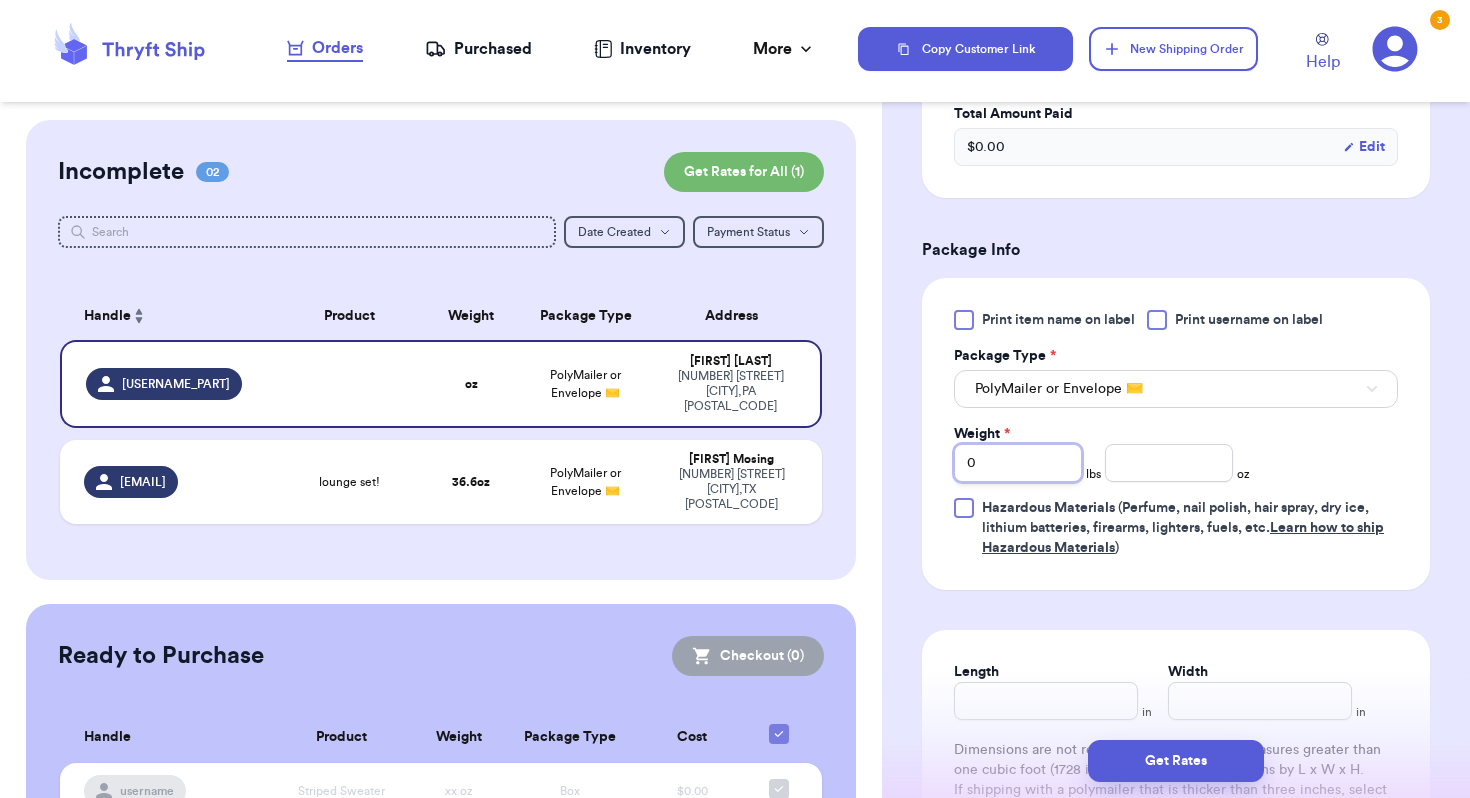 click on "0" at bounding box center [1018, 463] 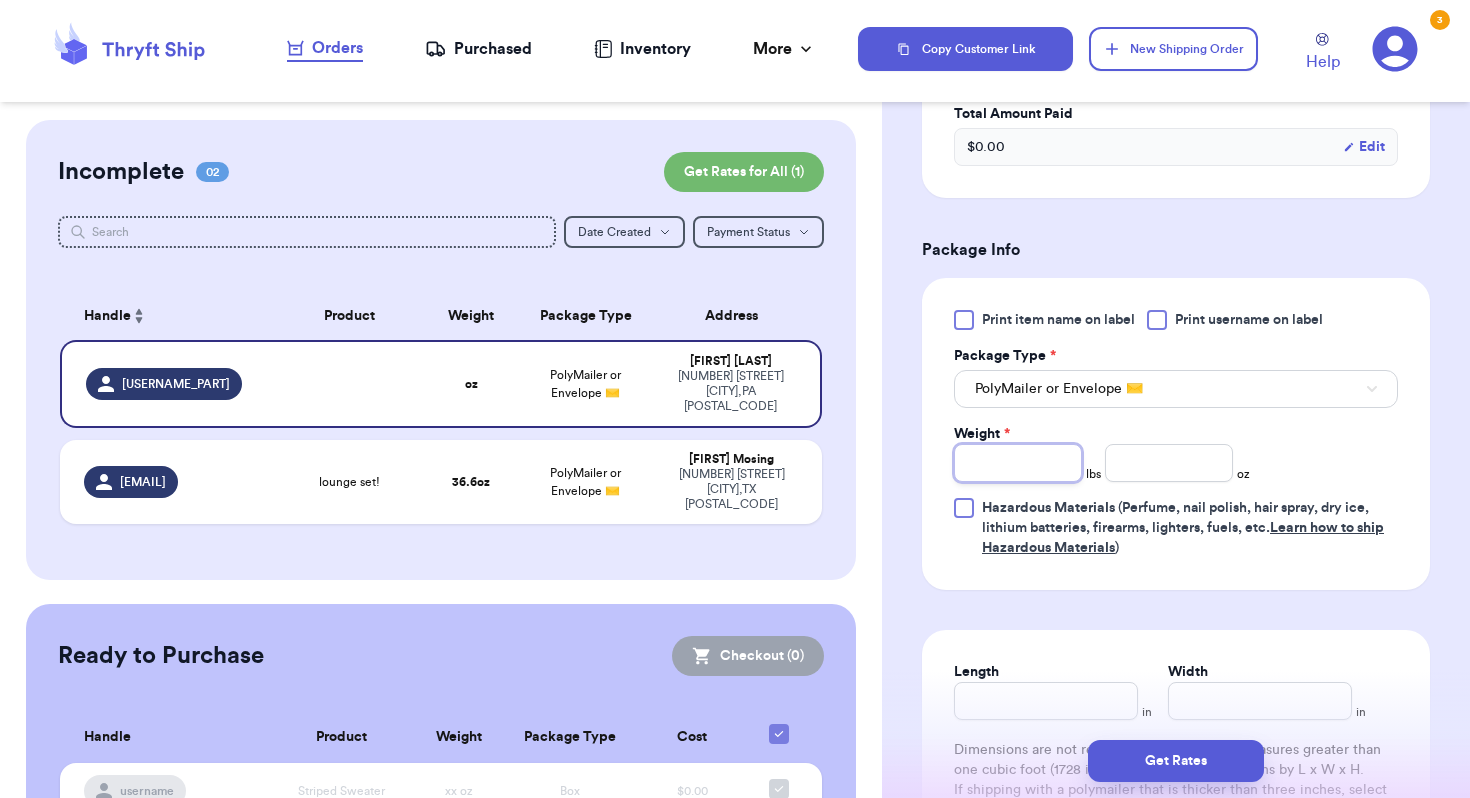 type on "1" 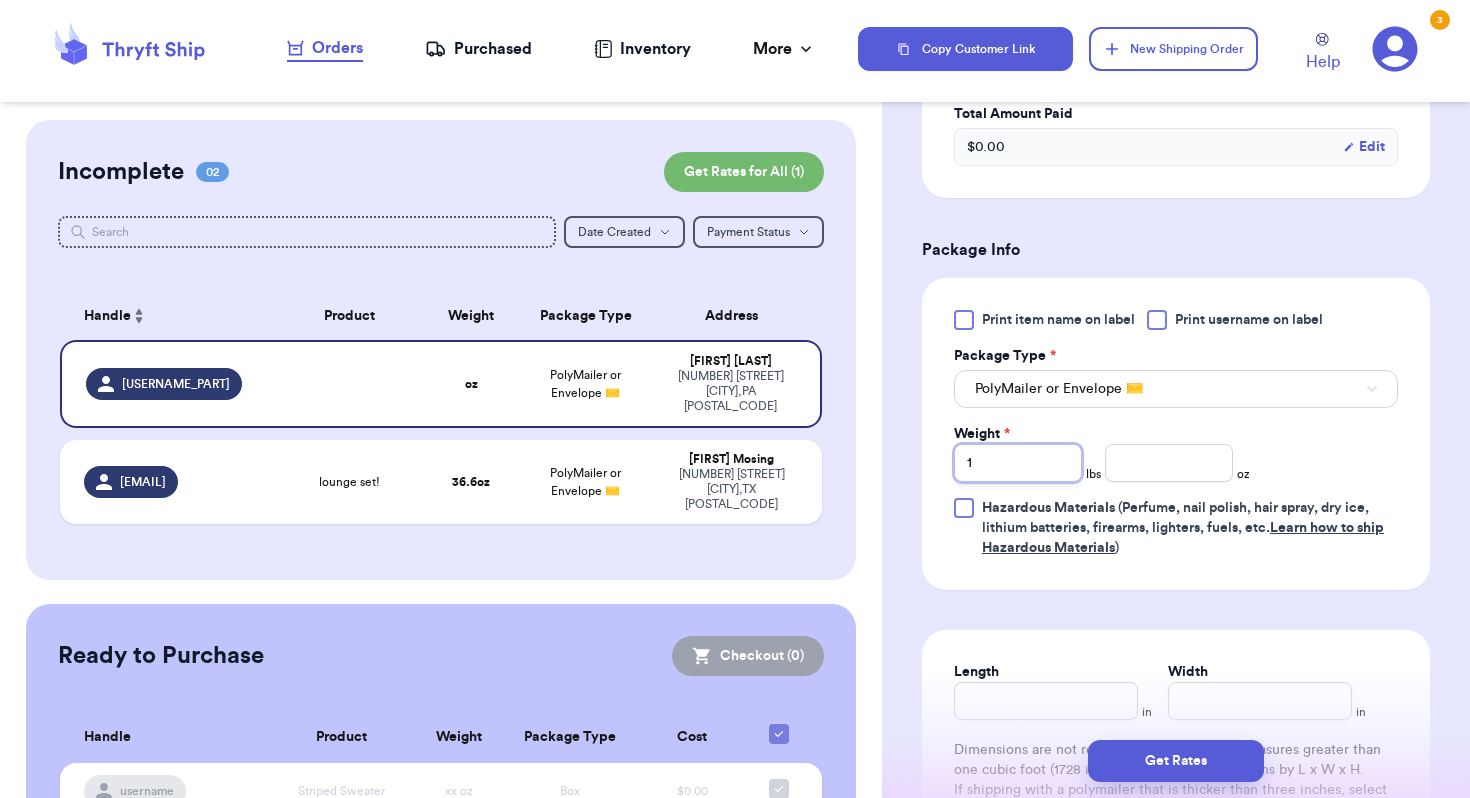 type 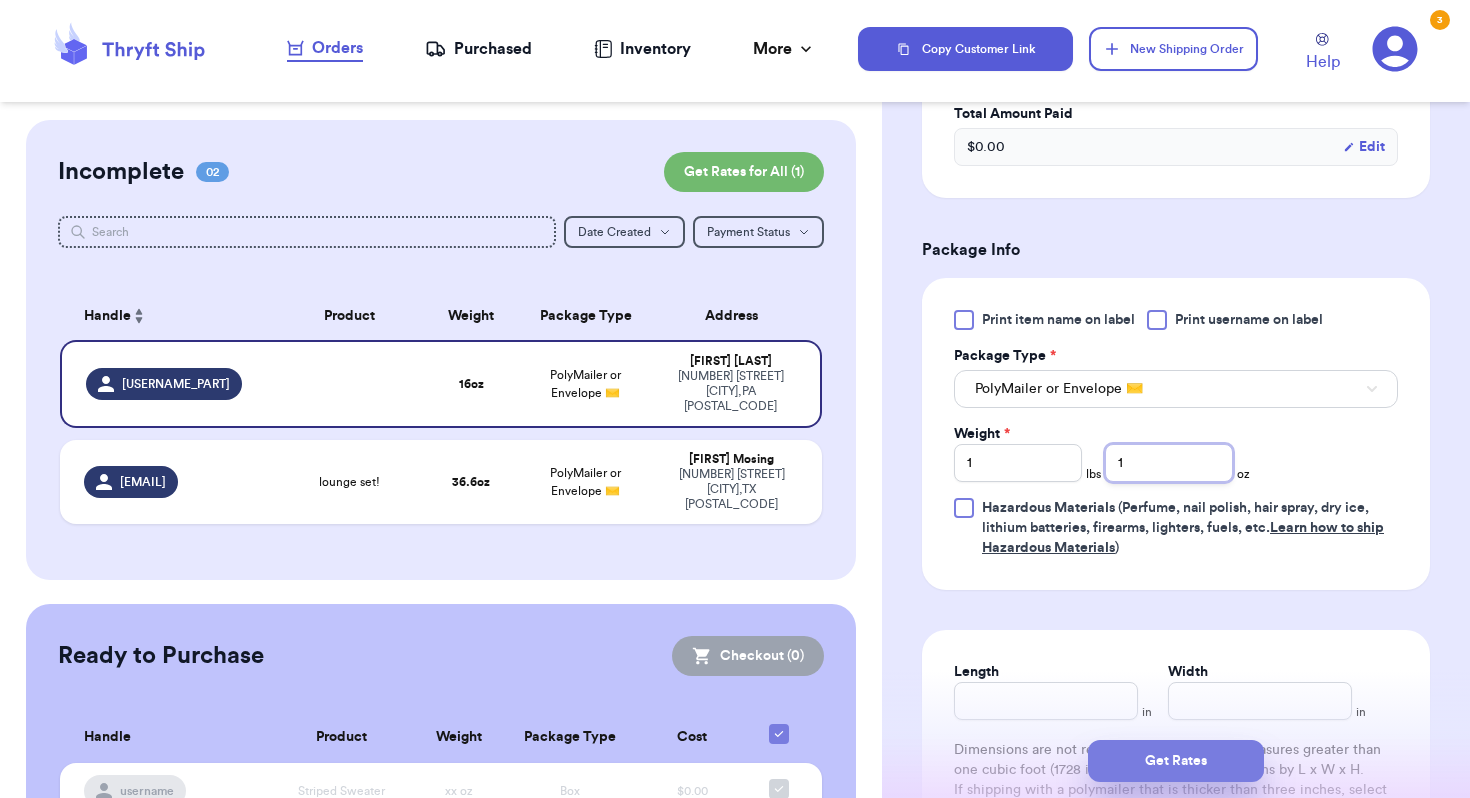type on "1" 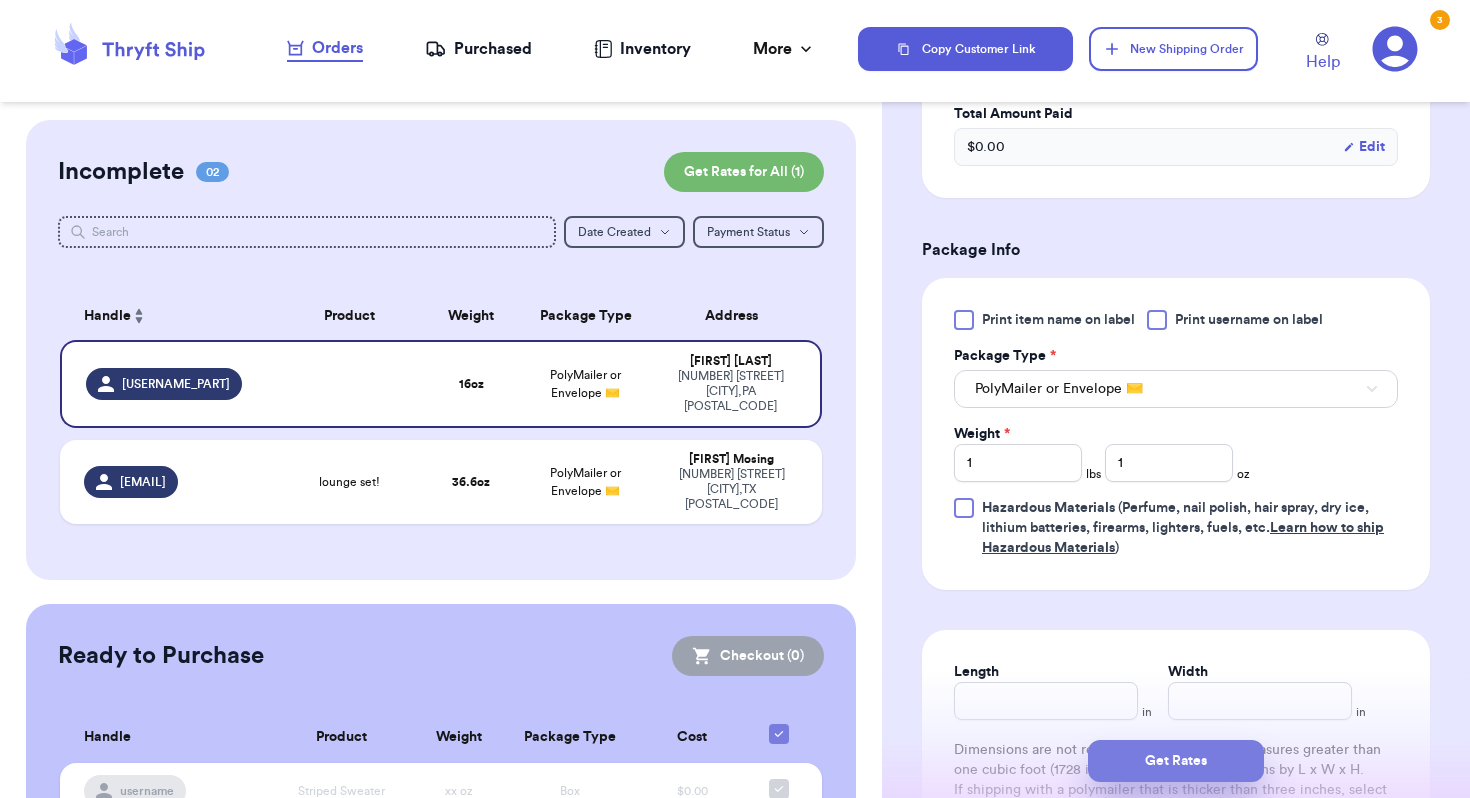 click on "Get Rates" at bounding box center (1176, 761) 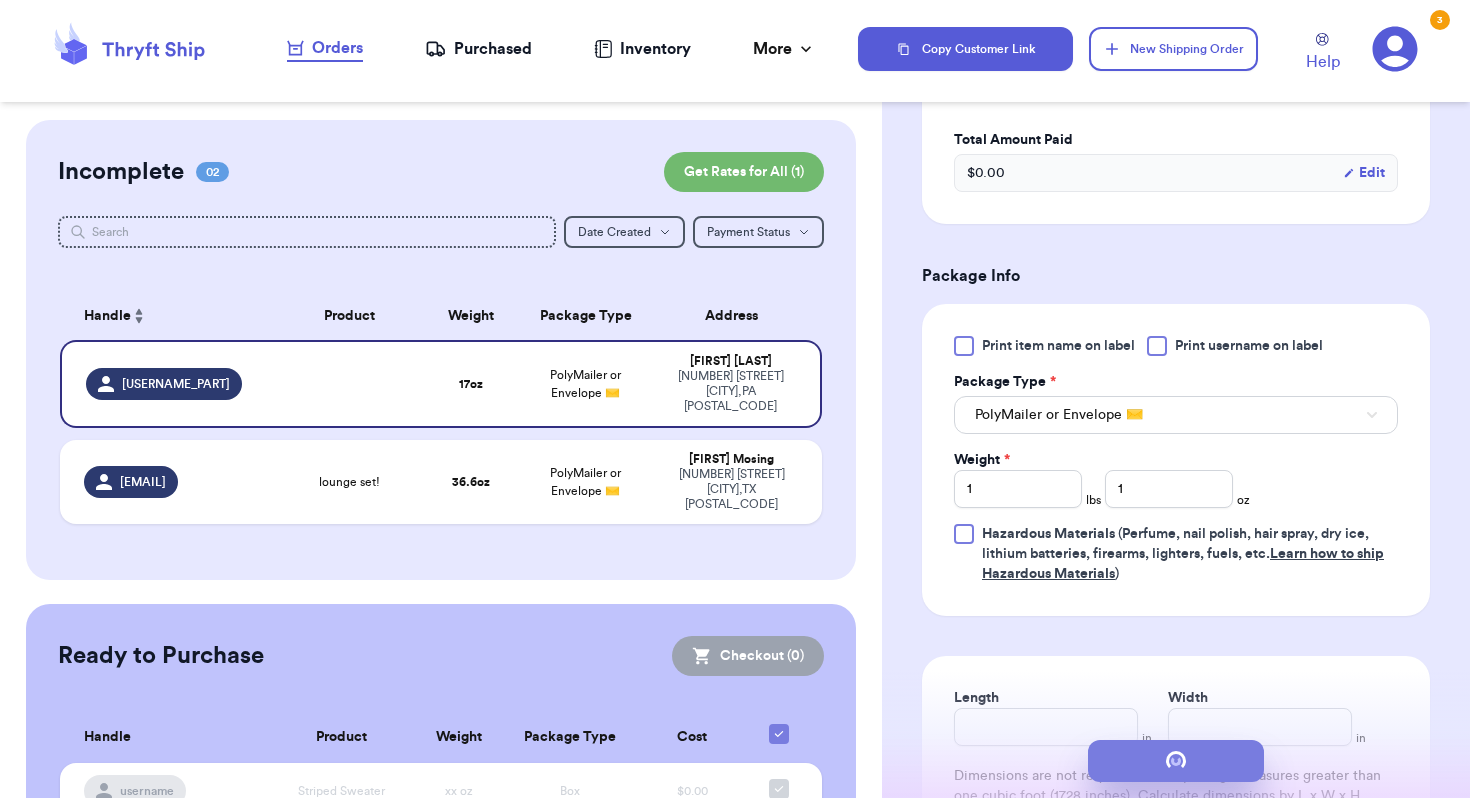 scroll, scrollTop: 0, scrollLeft: 0, axis: both 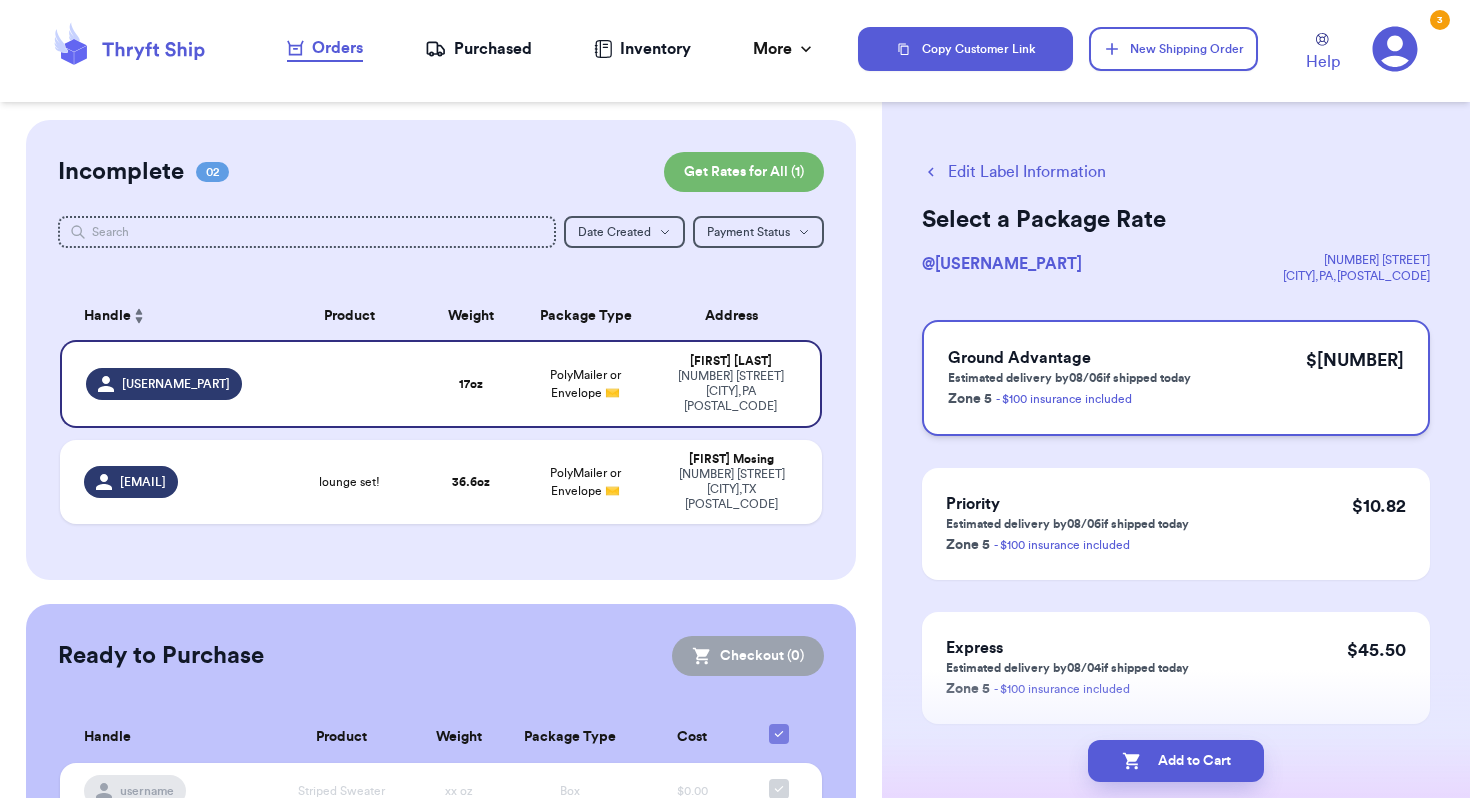 click on "Zone 5 - $100 insurance included" at bounding box center (1069, 398) 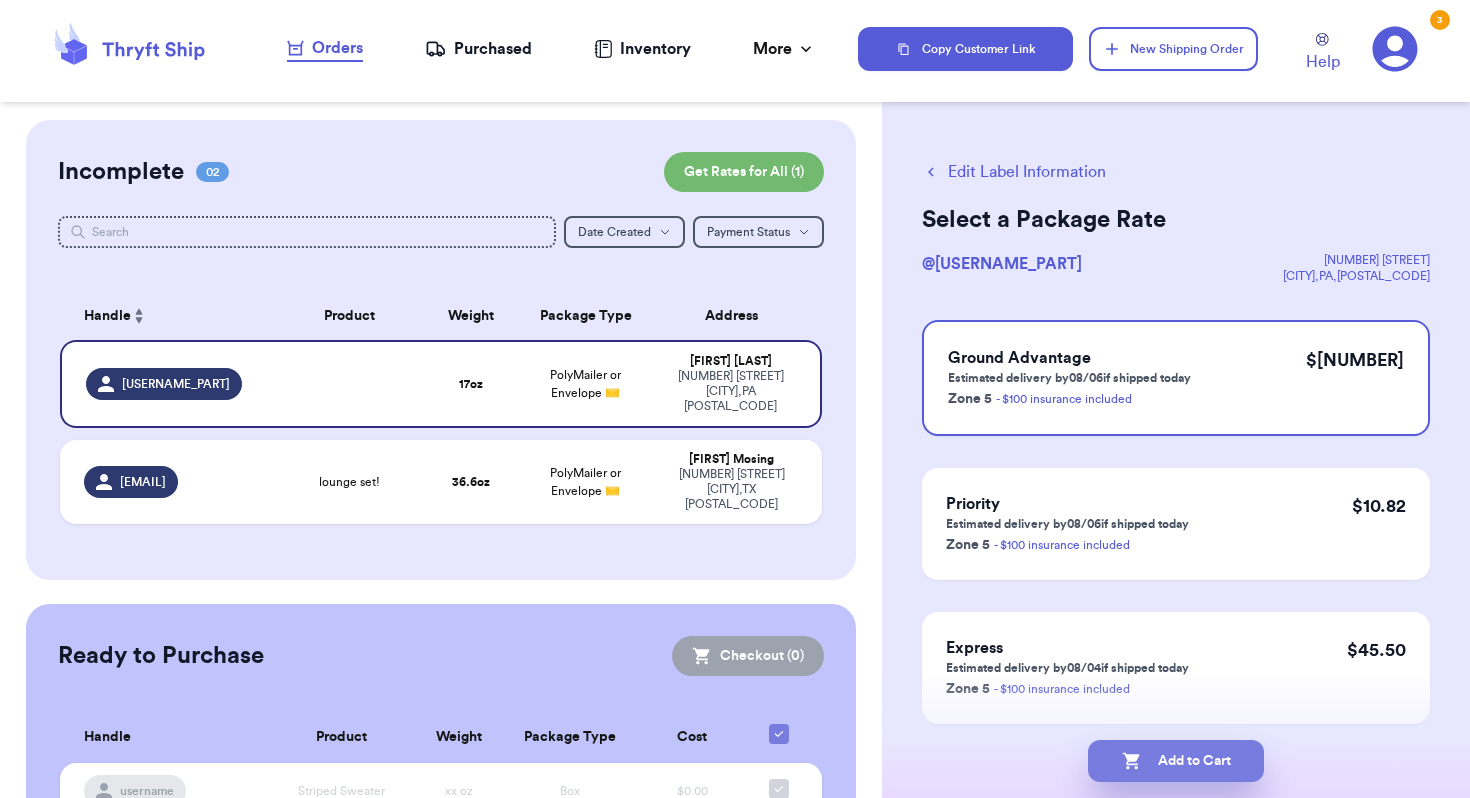 click on "Add to Cart" at bounding box center (1176, 761) 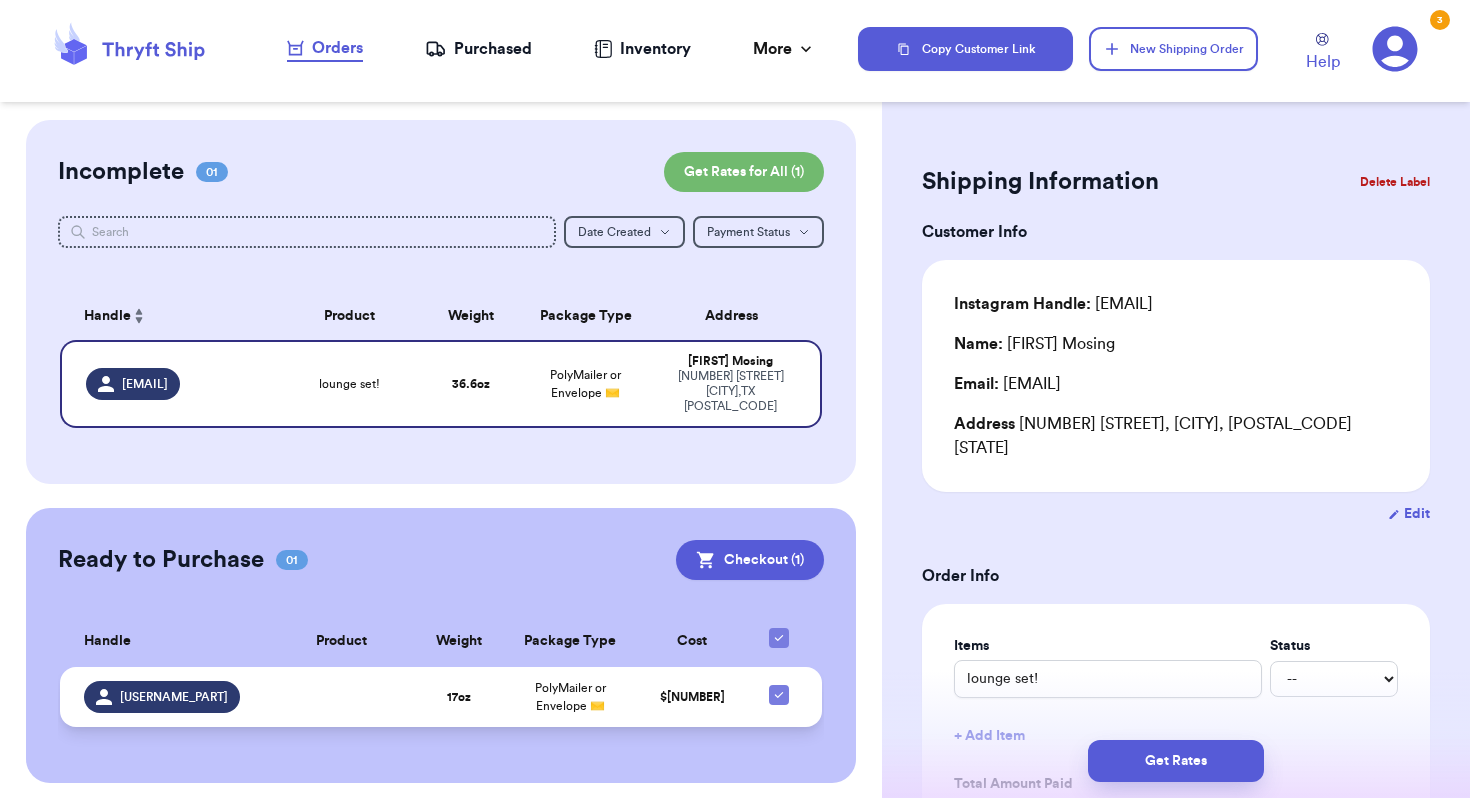 click at bounding box center [341, 697] 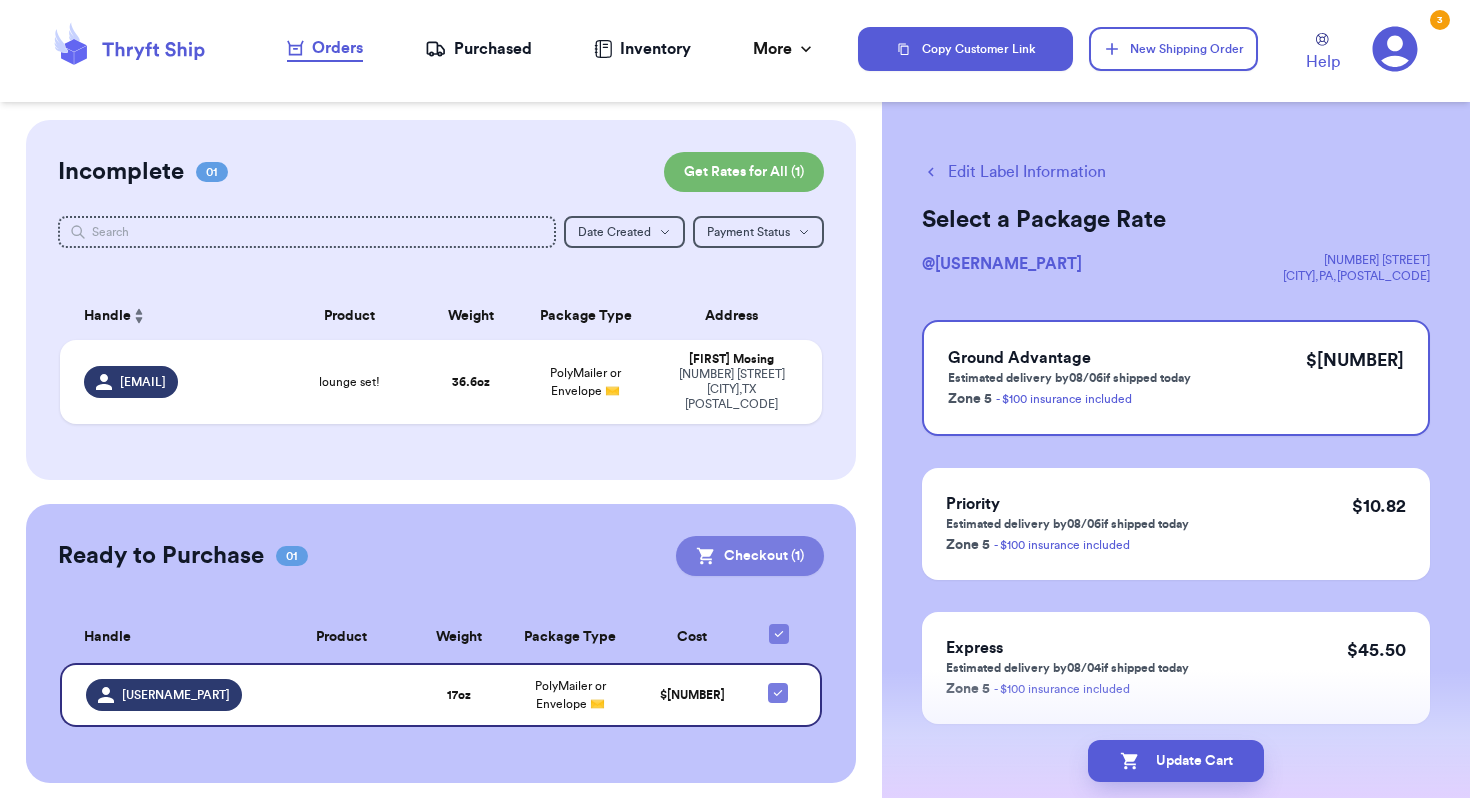 click on "Checkout ( 1 )" at bounding box center [750, 556] 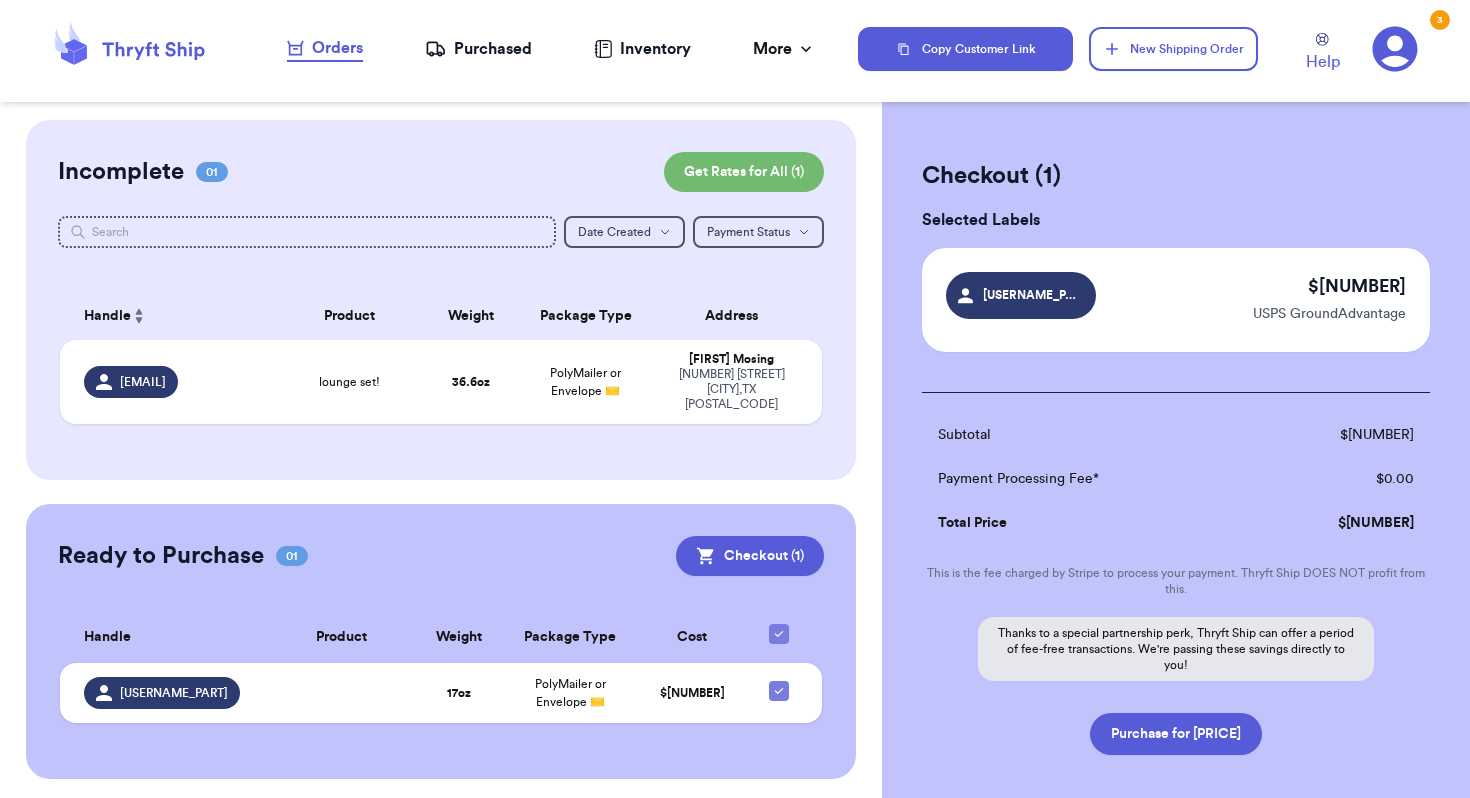 scroll, scrollTop: 97, scrollLeft: 0, axis: vertical 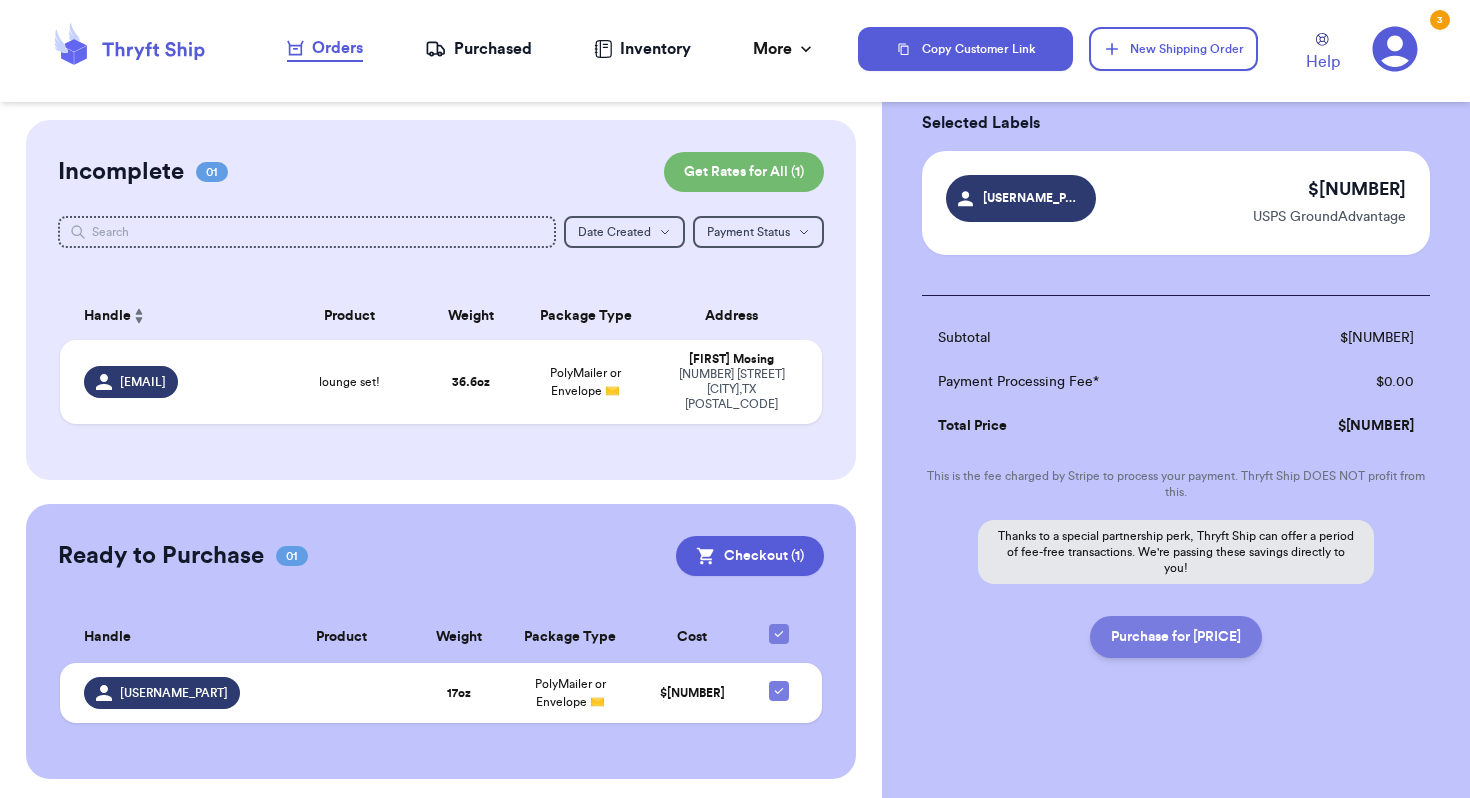 click on "Purchase for [PRICE]" at bounding box center [1176, 637] 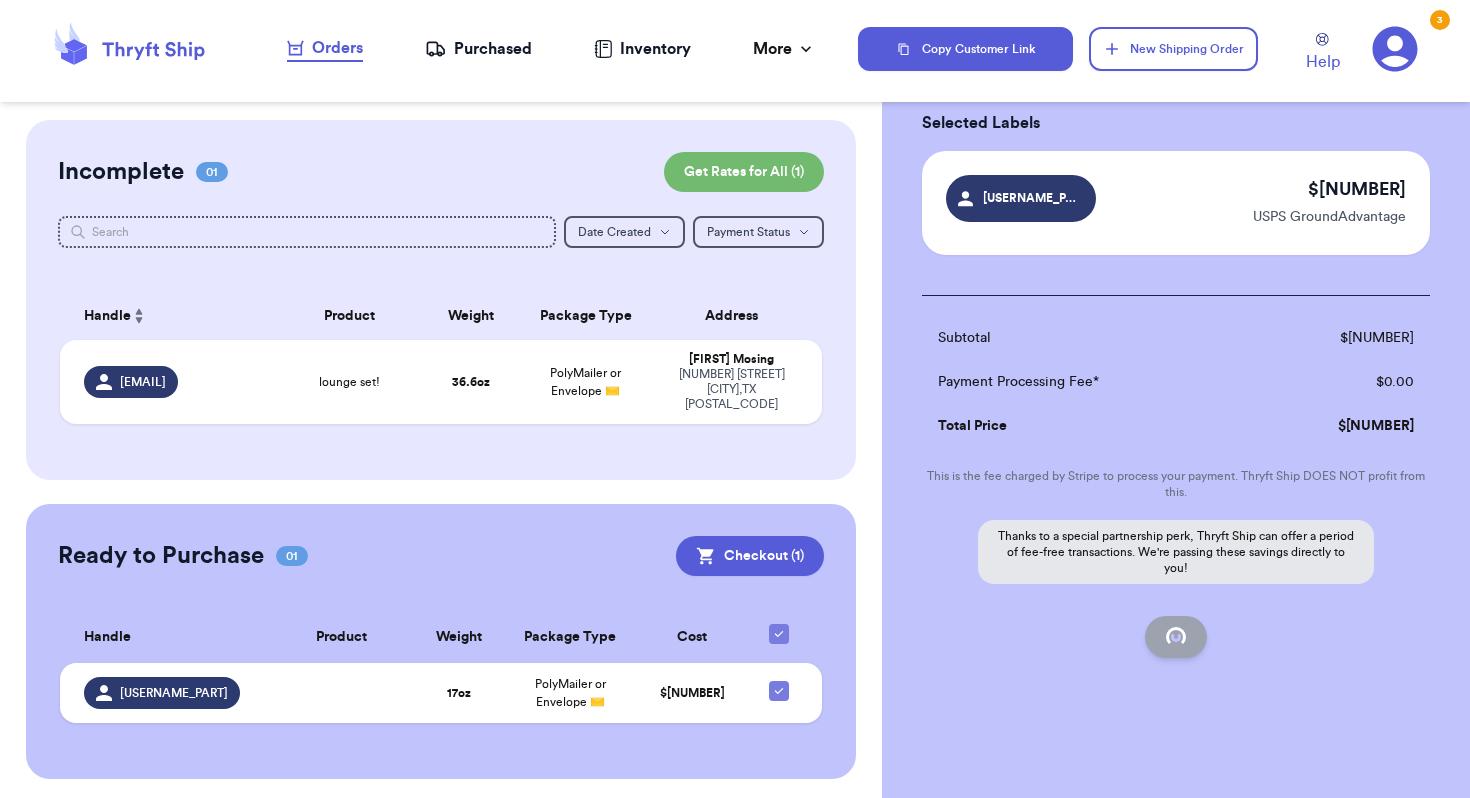 checkbox on "false" 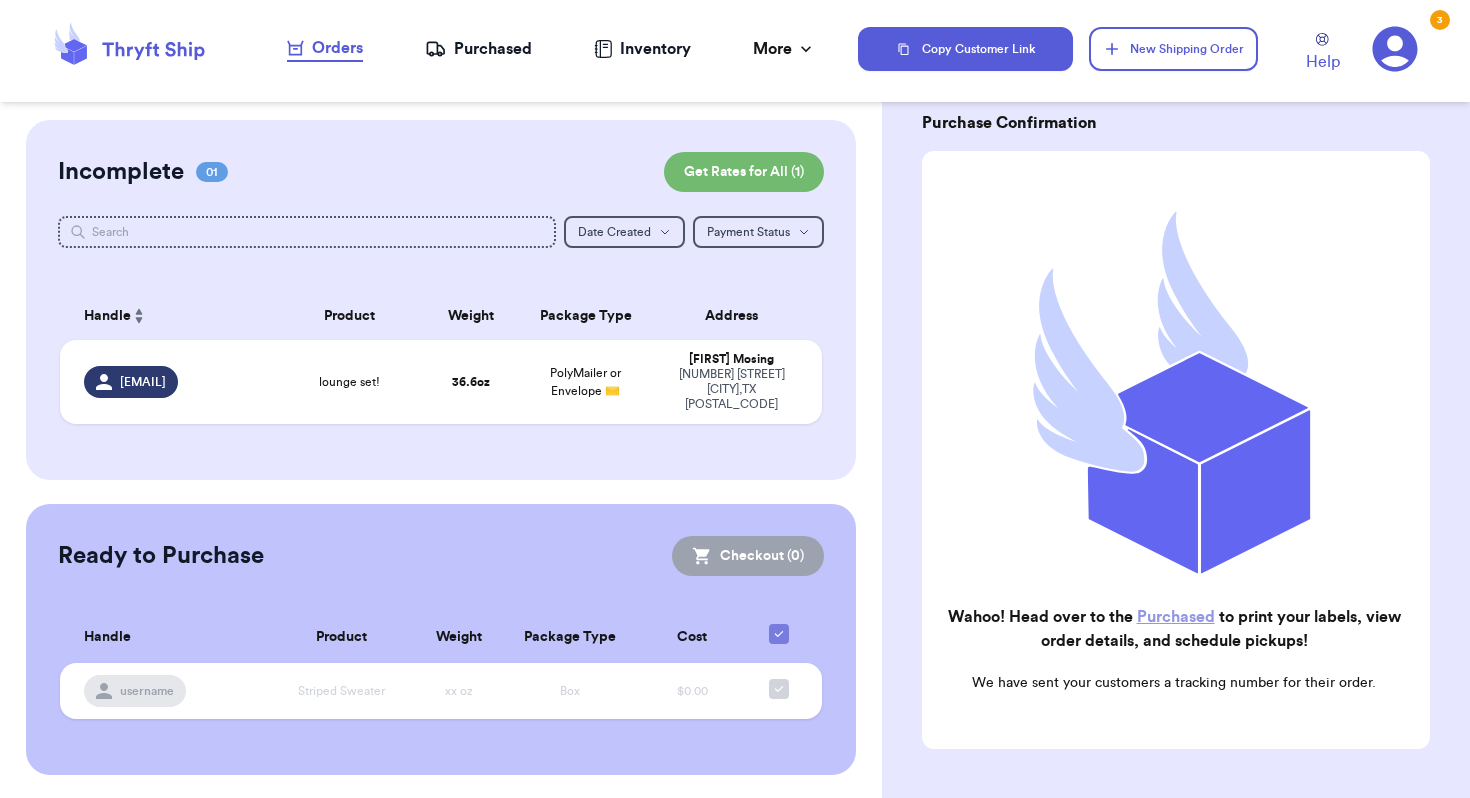 click on "Purchased" at bounding box center [478, 49] 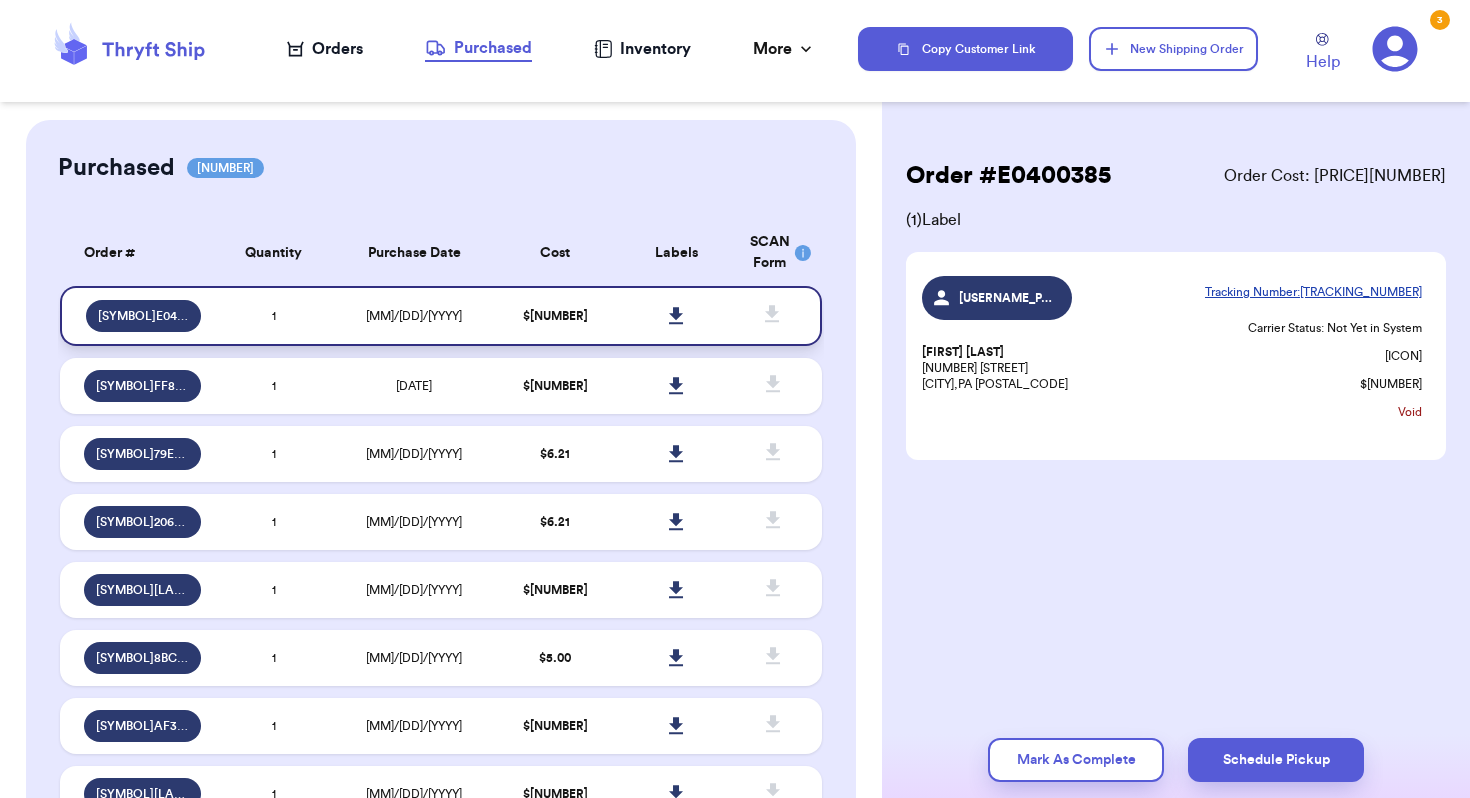 click 